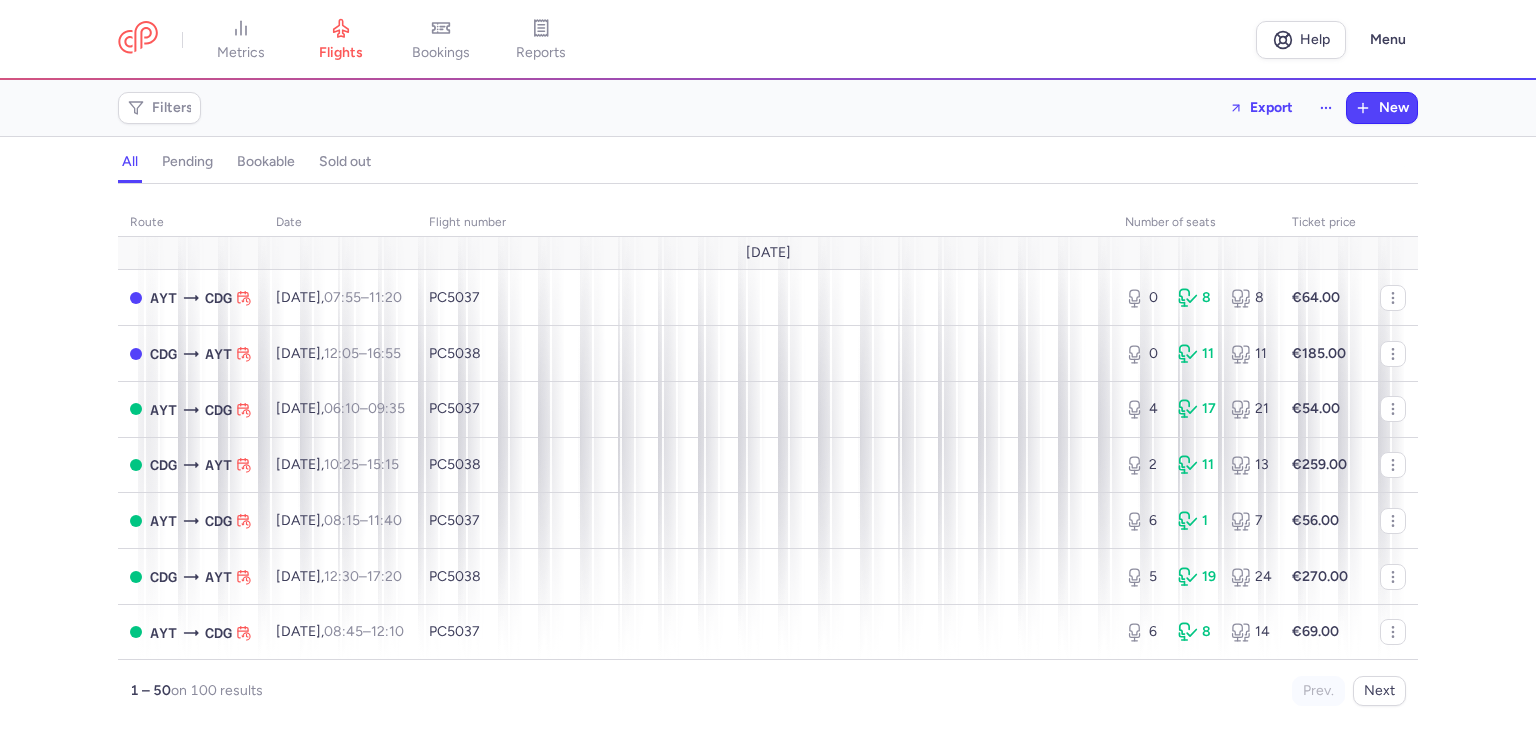 scroll, scrollTop: 0, scrollLeft: 0, axis: both 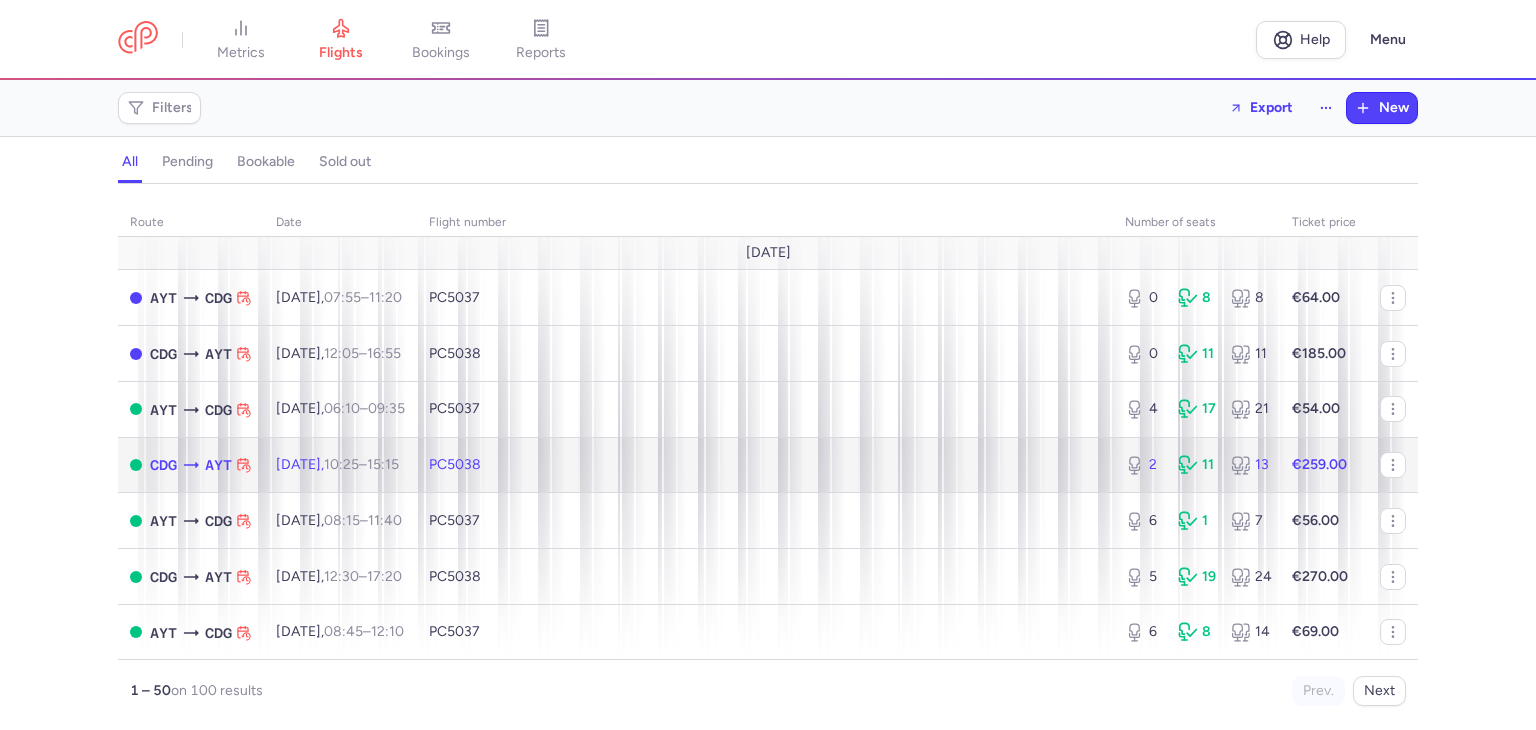 click on "PC5038" at bounding box center [765, 465] 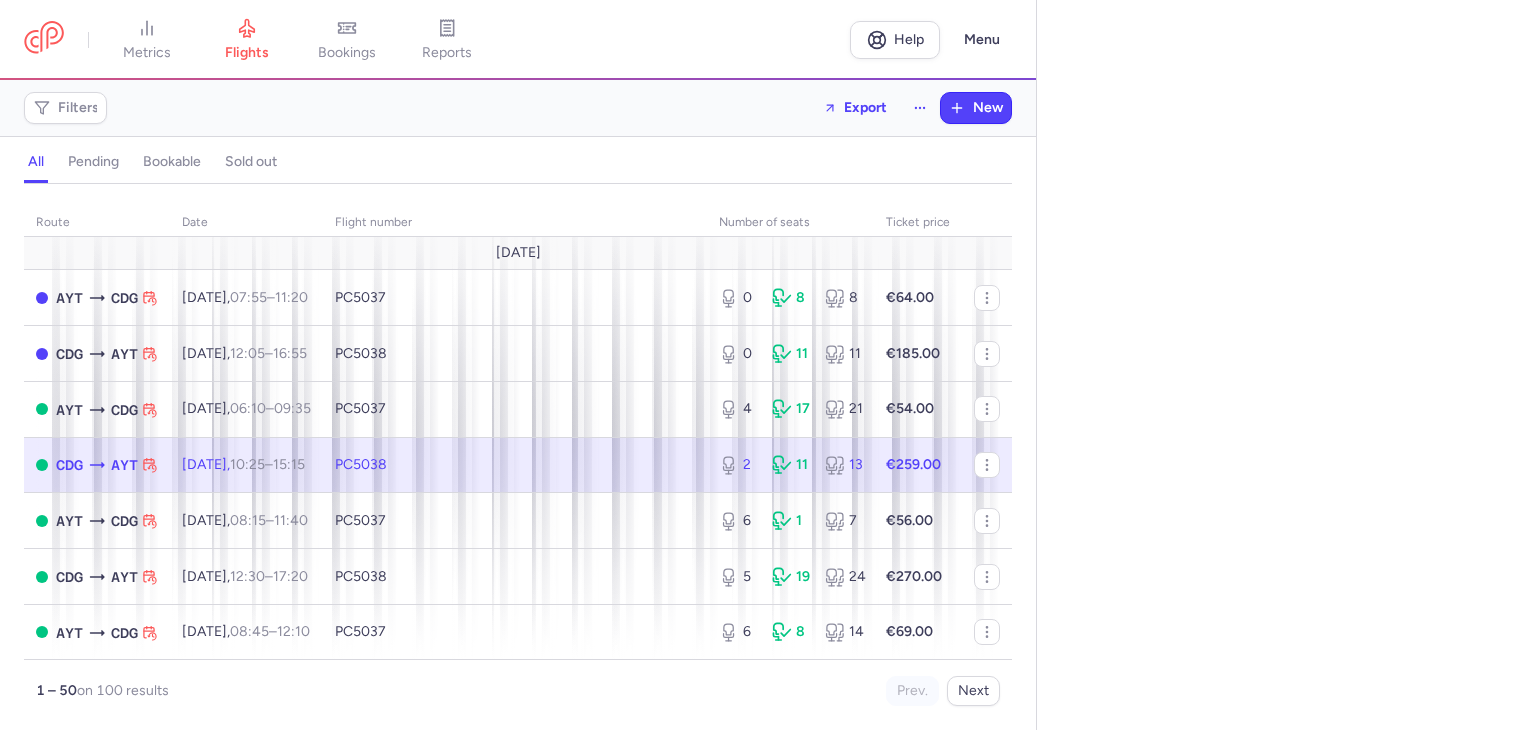 select on "hours" 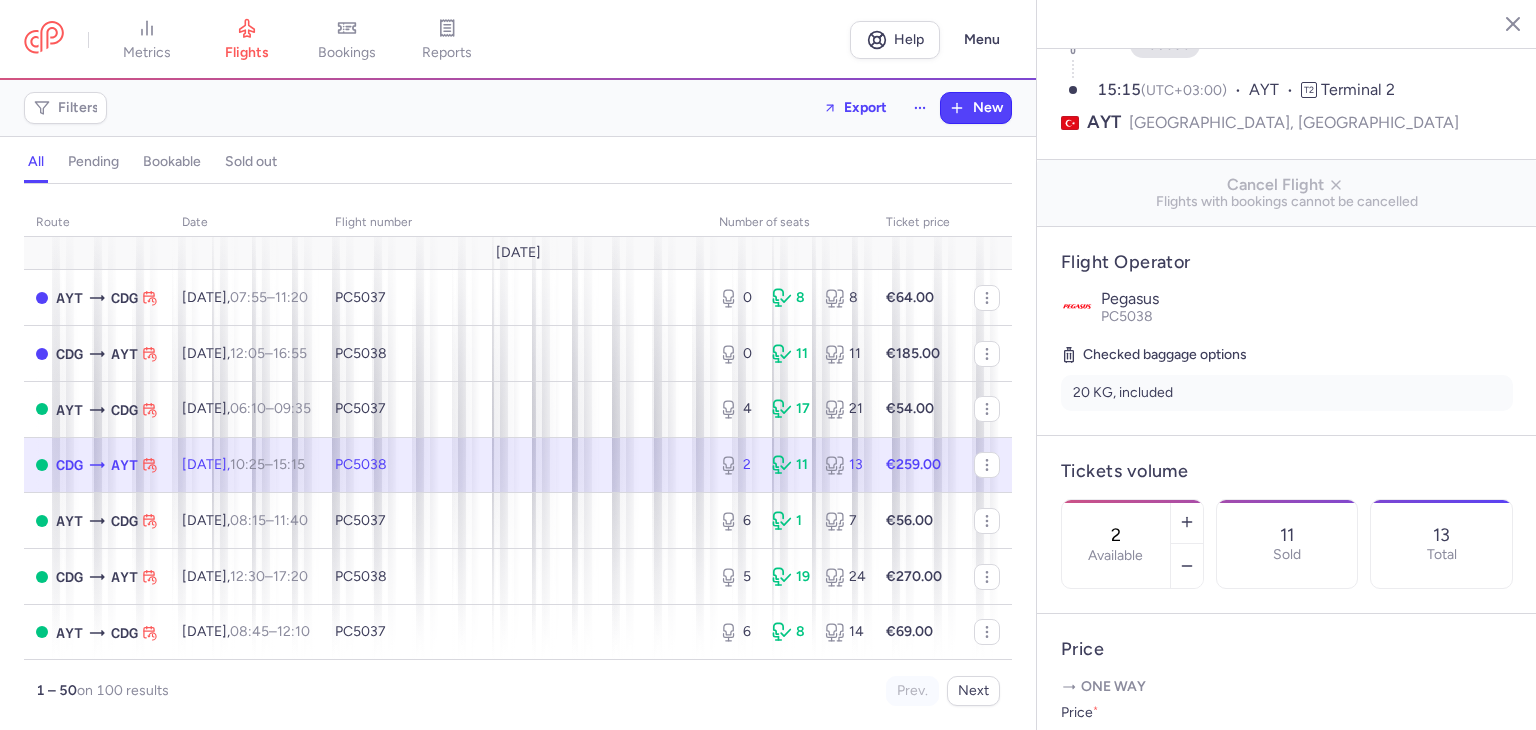 scroll, scrollTop: 200, scrollLeft: 0, axis: vertical 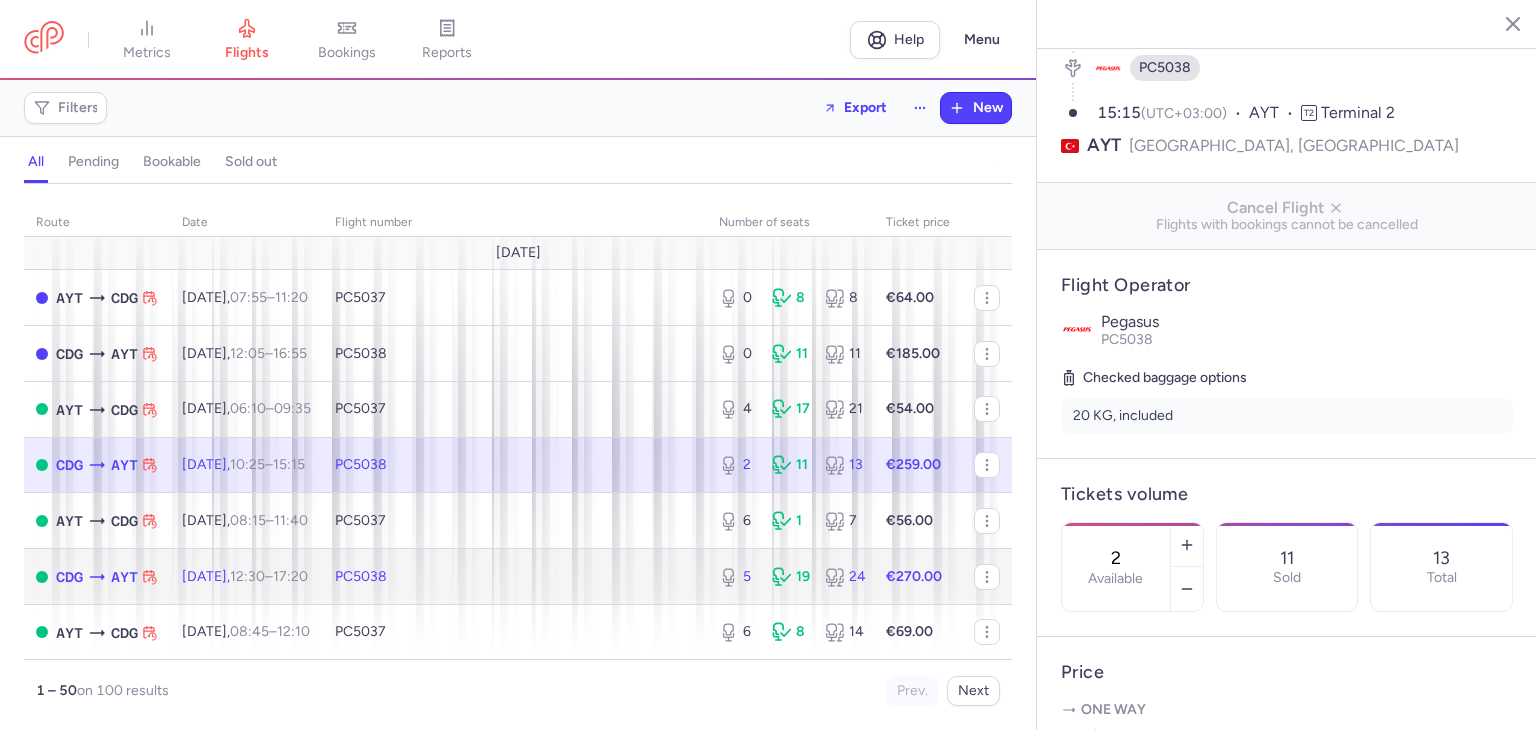 click on "[DATE]  12:30  –  17:20  +0" at bounding box center (246, 577) 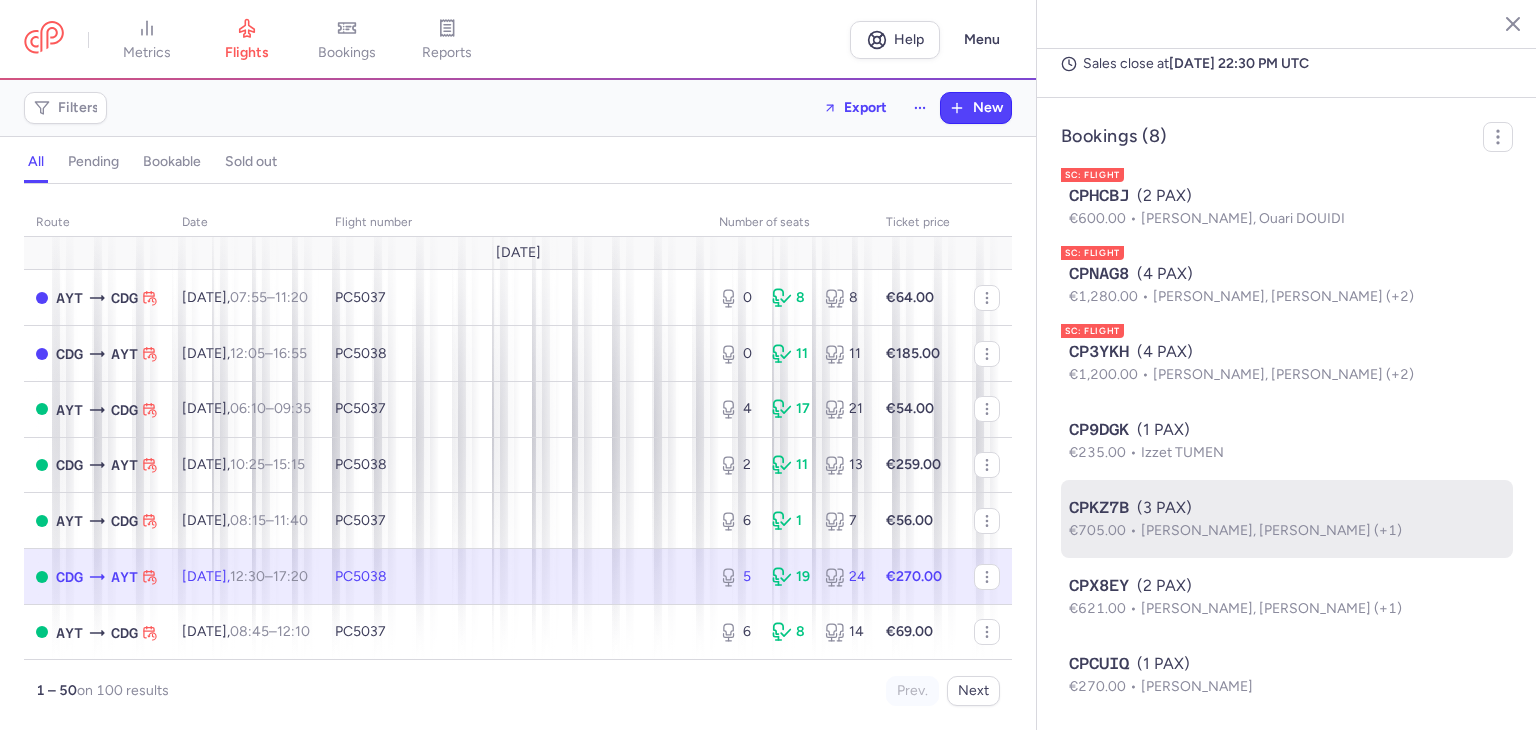 scroll, scrollTop: 1247, scrollLeft: 0, axis: vertical 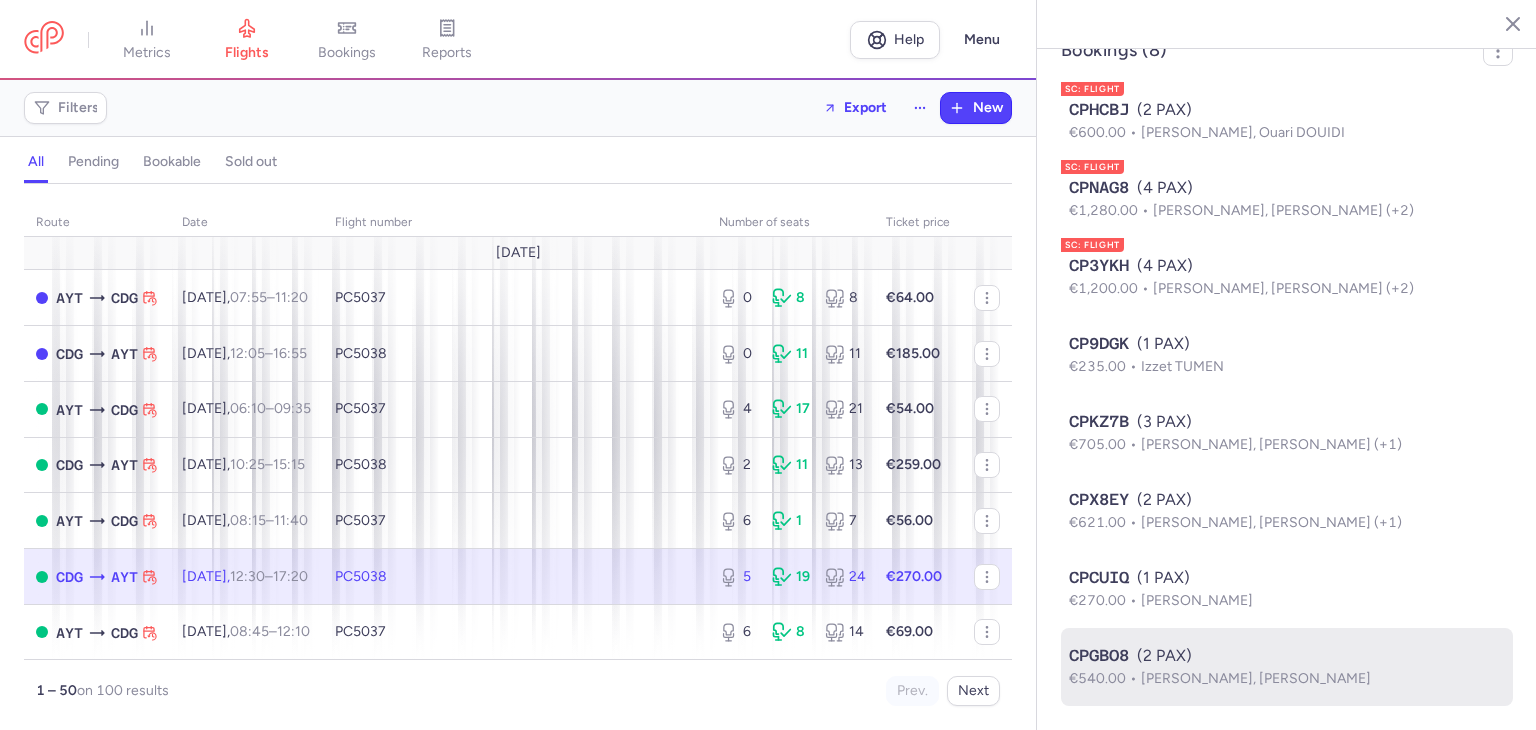 click on "[PERSON_NAME], [PERSON_NAME]" at bounding box center (1256, 678) 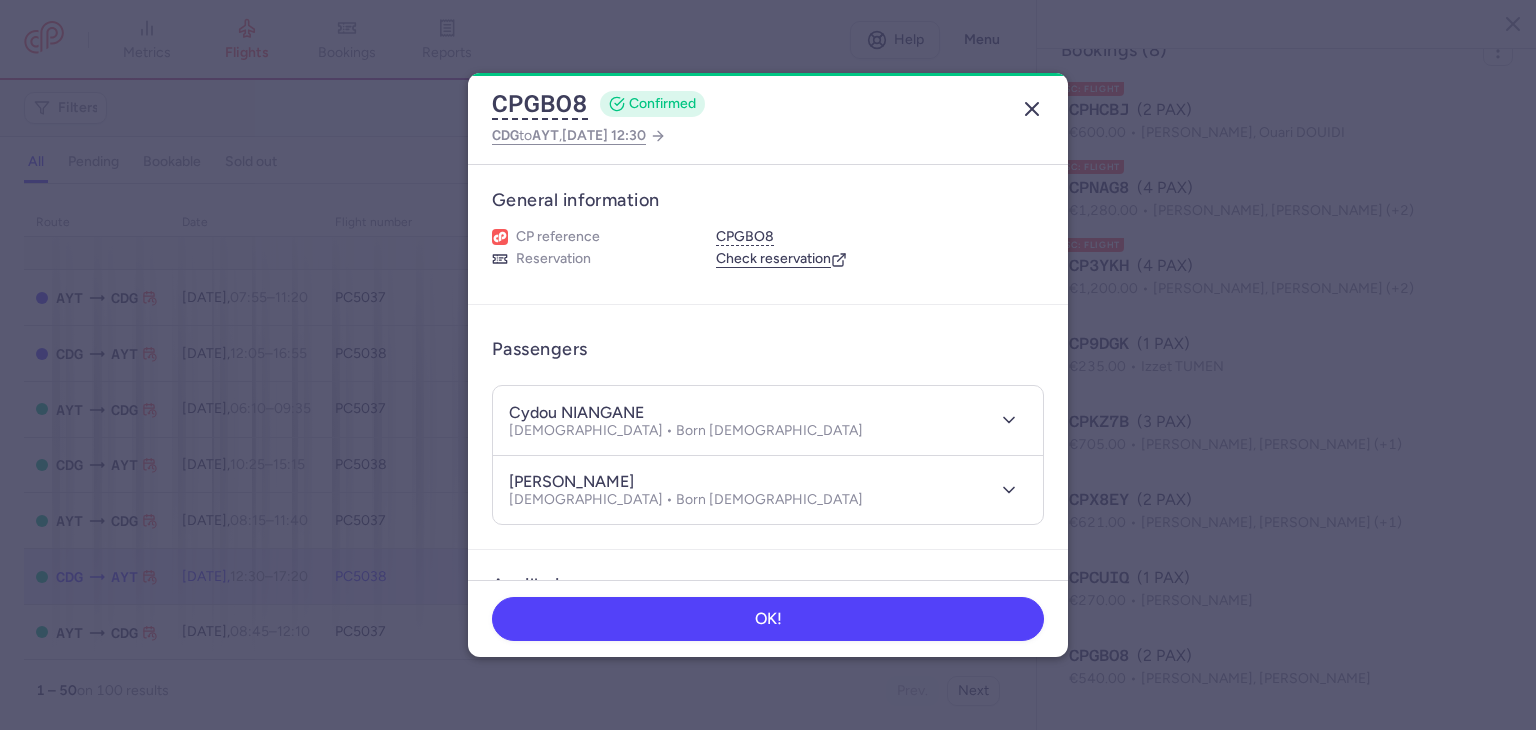 click 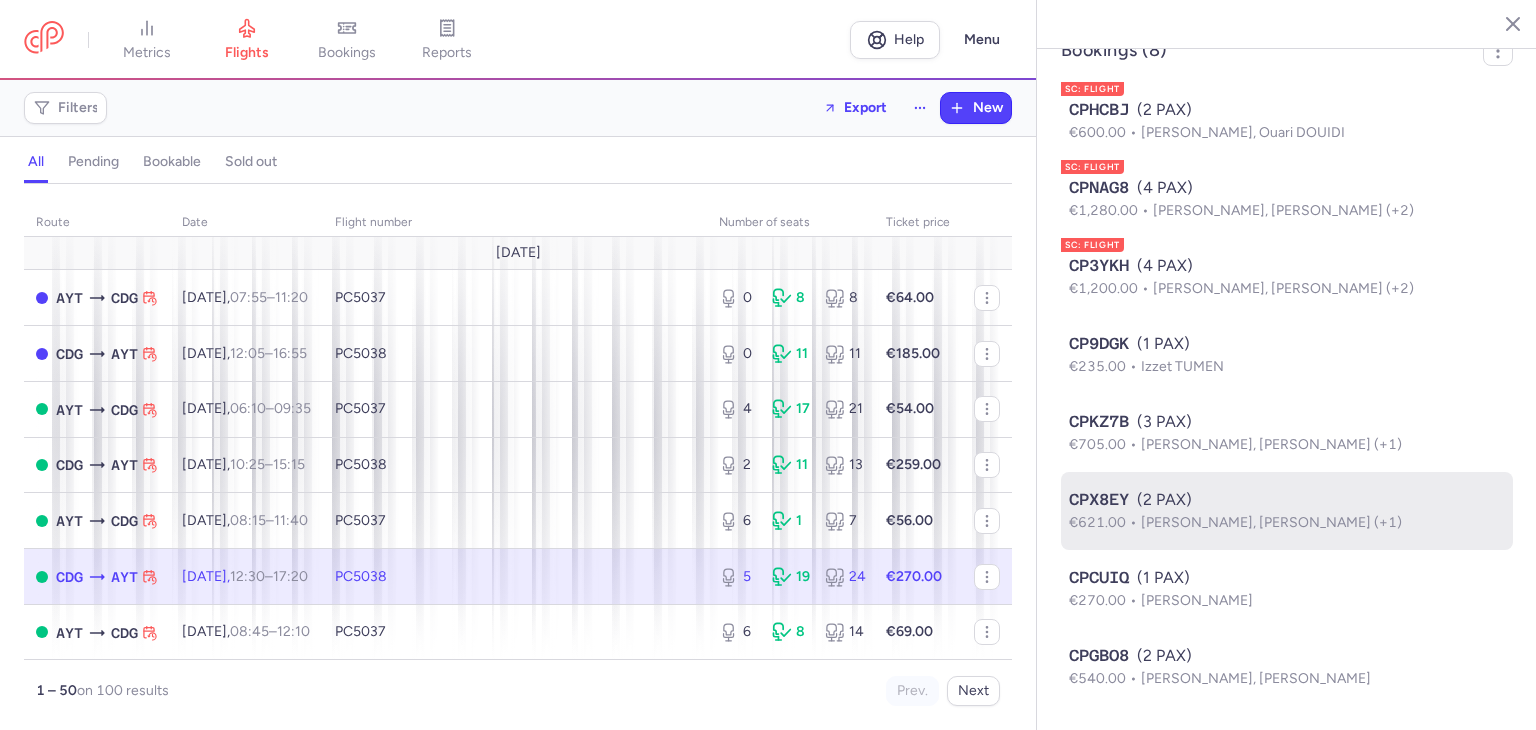 click on "CPX8EY  (2 PAX)" at bounding box center [1287, 500] 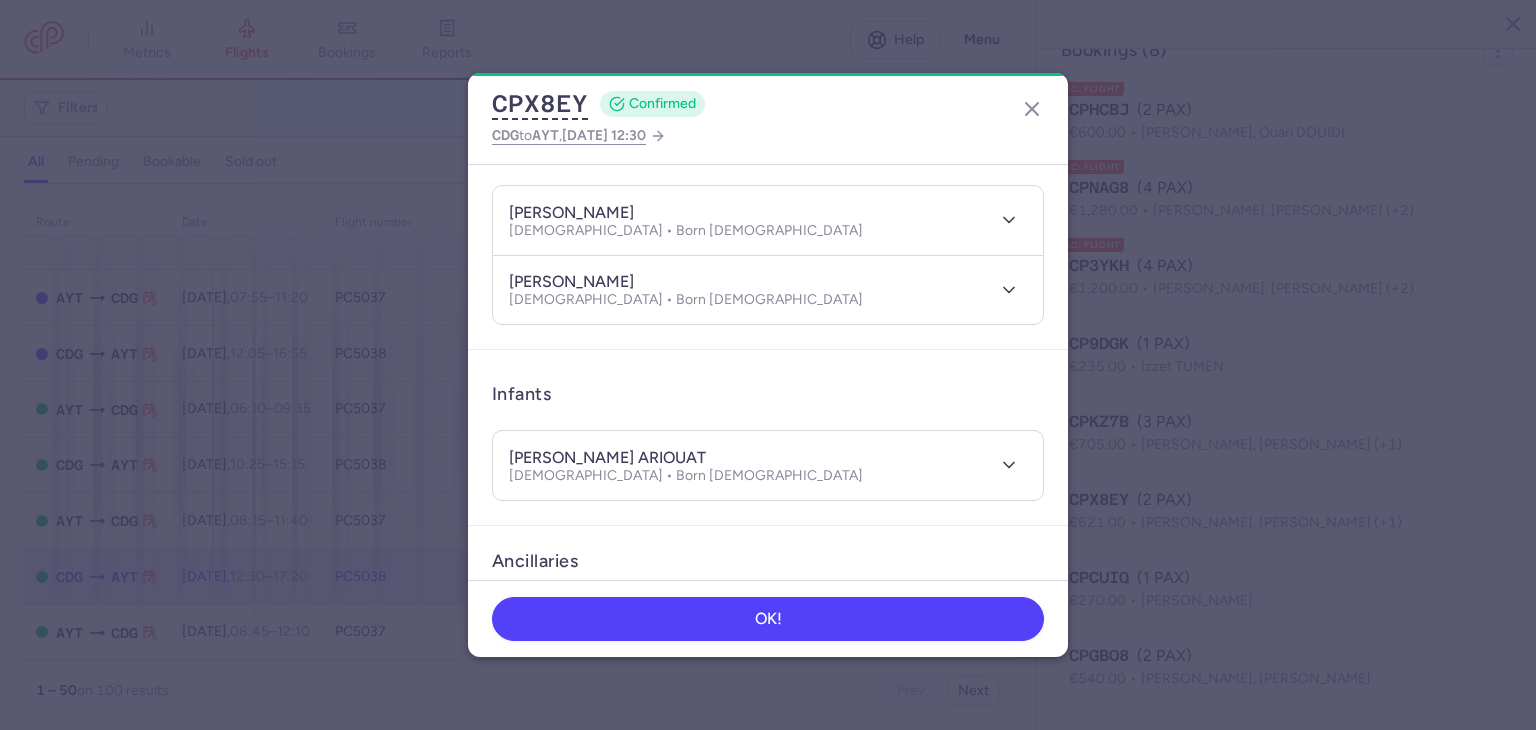scroll, scrollTop: 0, scrollLeft: 0, axis: both 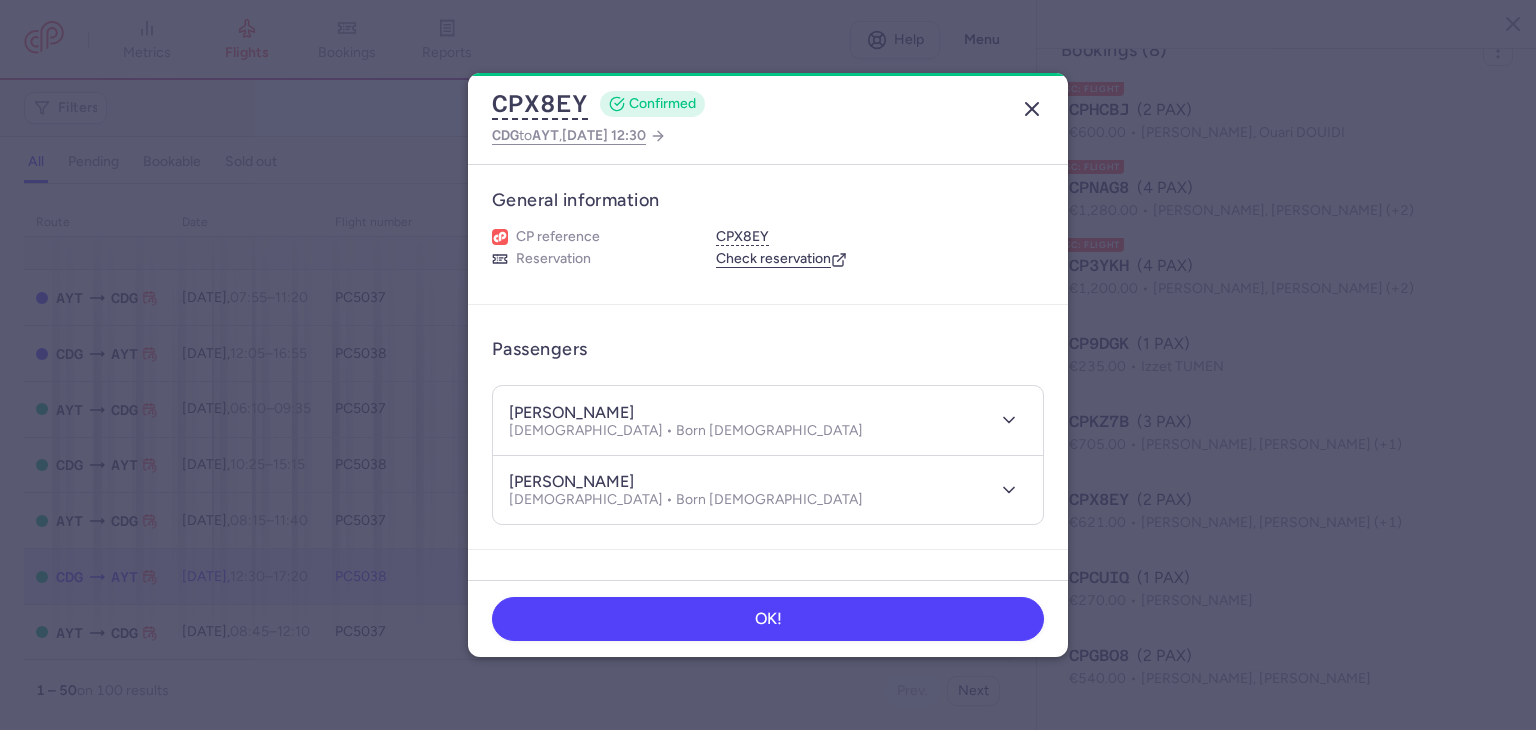 click 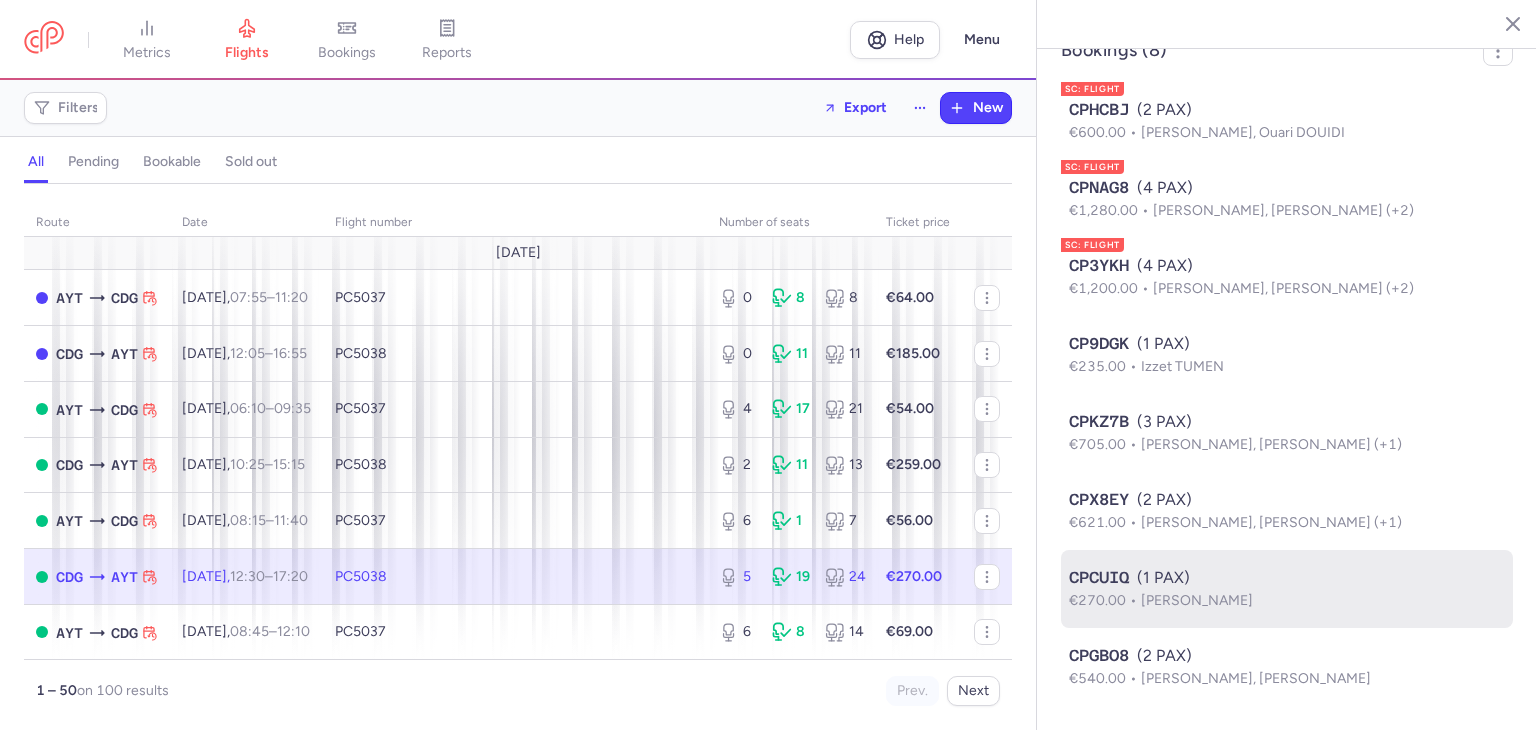 click on "[PERSON_NAME]" at bounding box center [1197, 600] 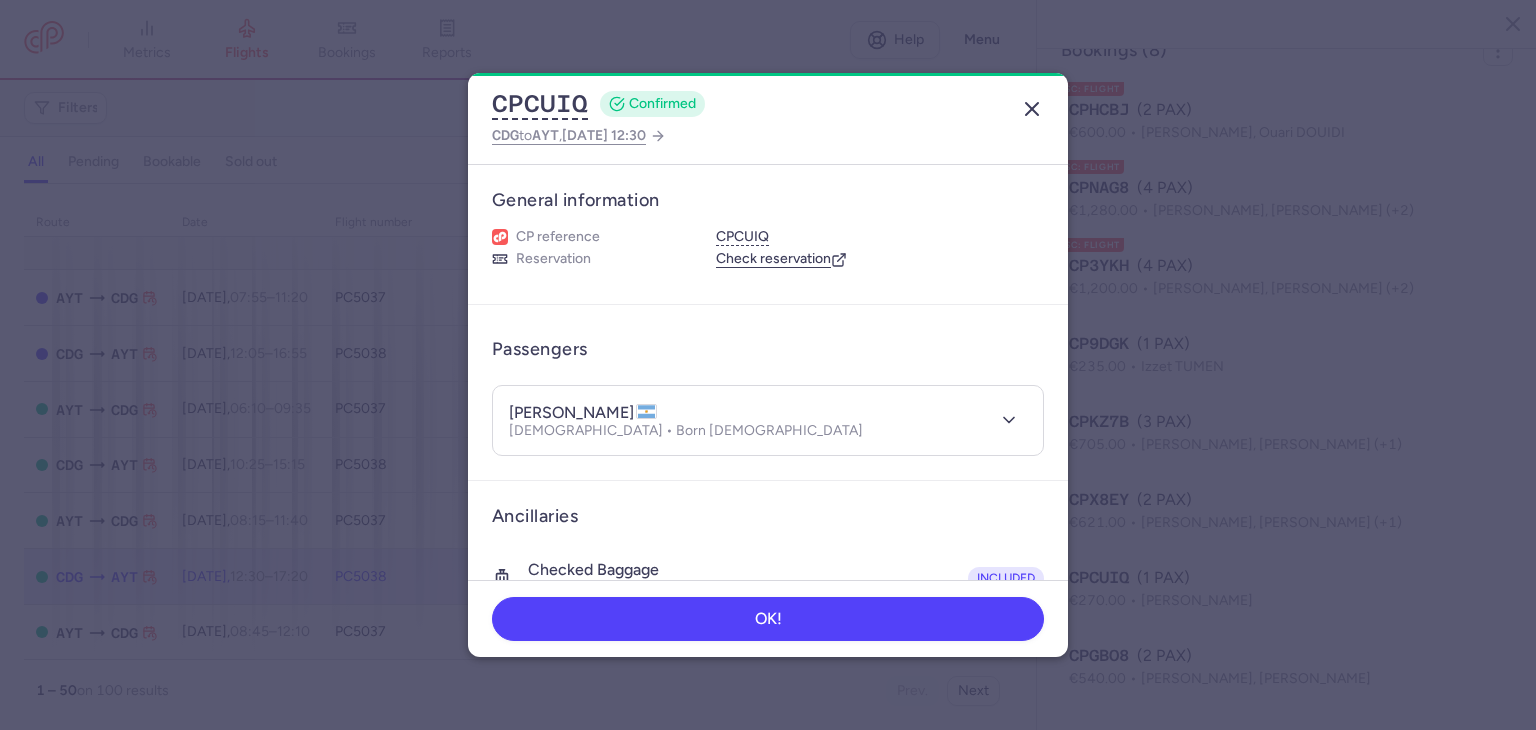 click 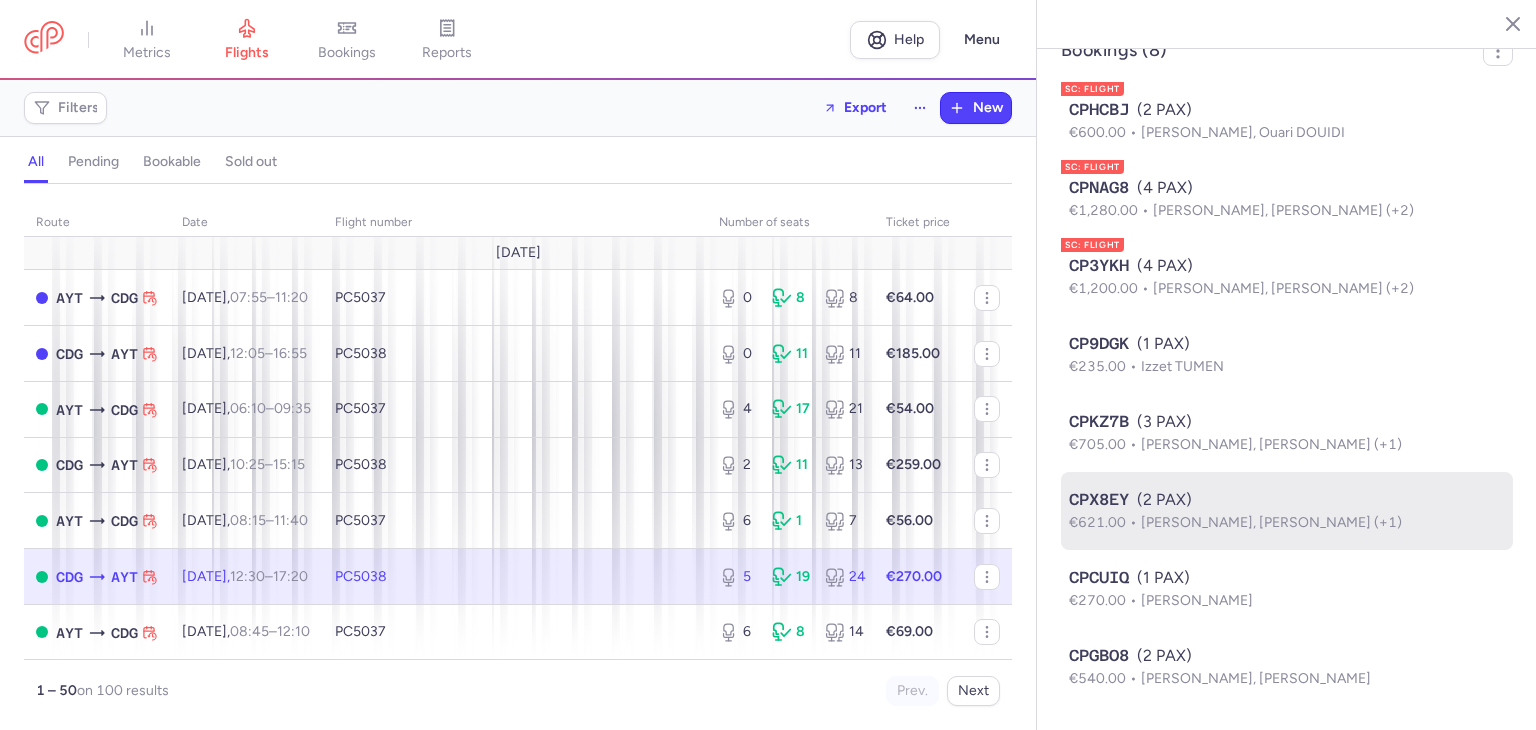 click on "€621.00  [PERSON_NAME], [PERSON_NAME] (+1)" at bounding box center (1287, 523) 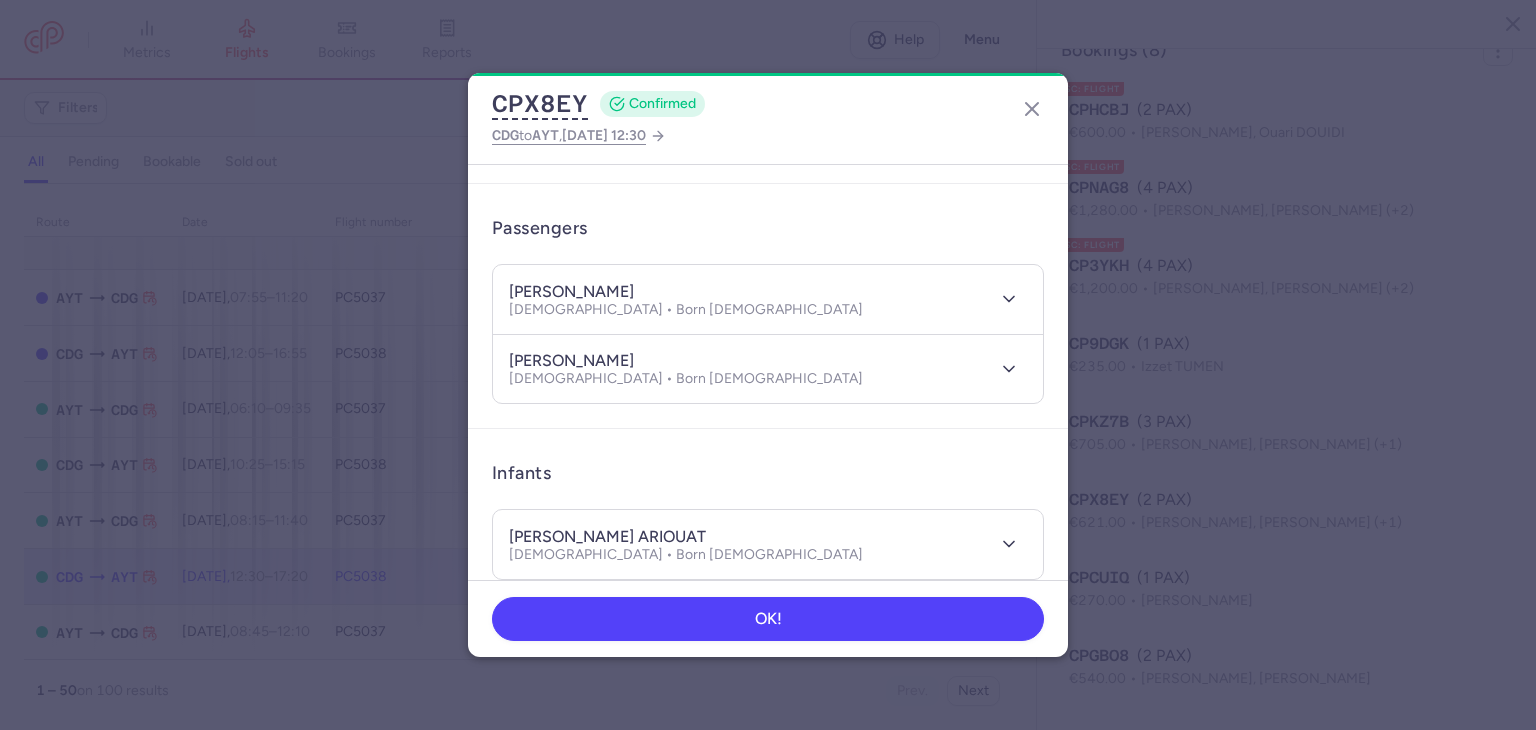 scroll, scrollTop: 0, scrollLeft: 0, axis: both 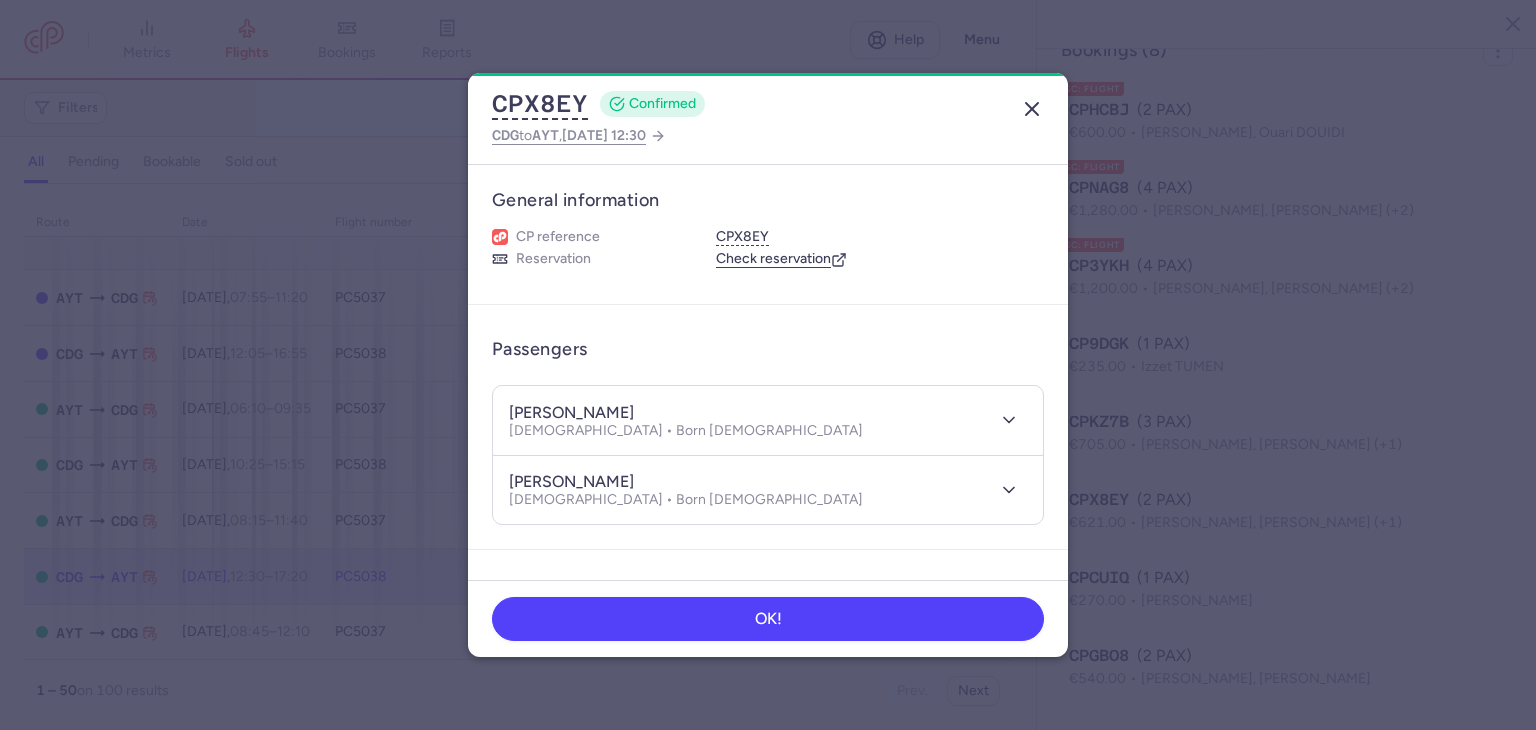 click 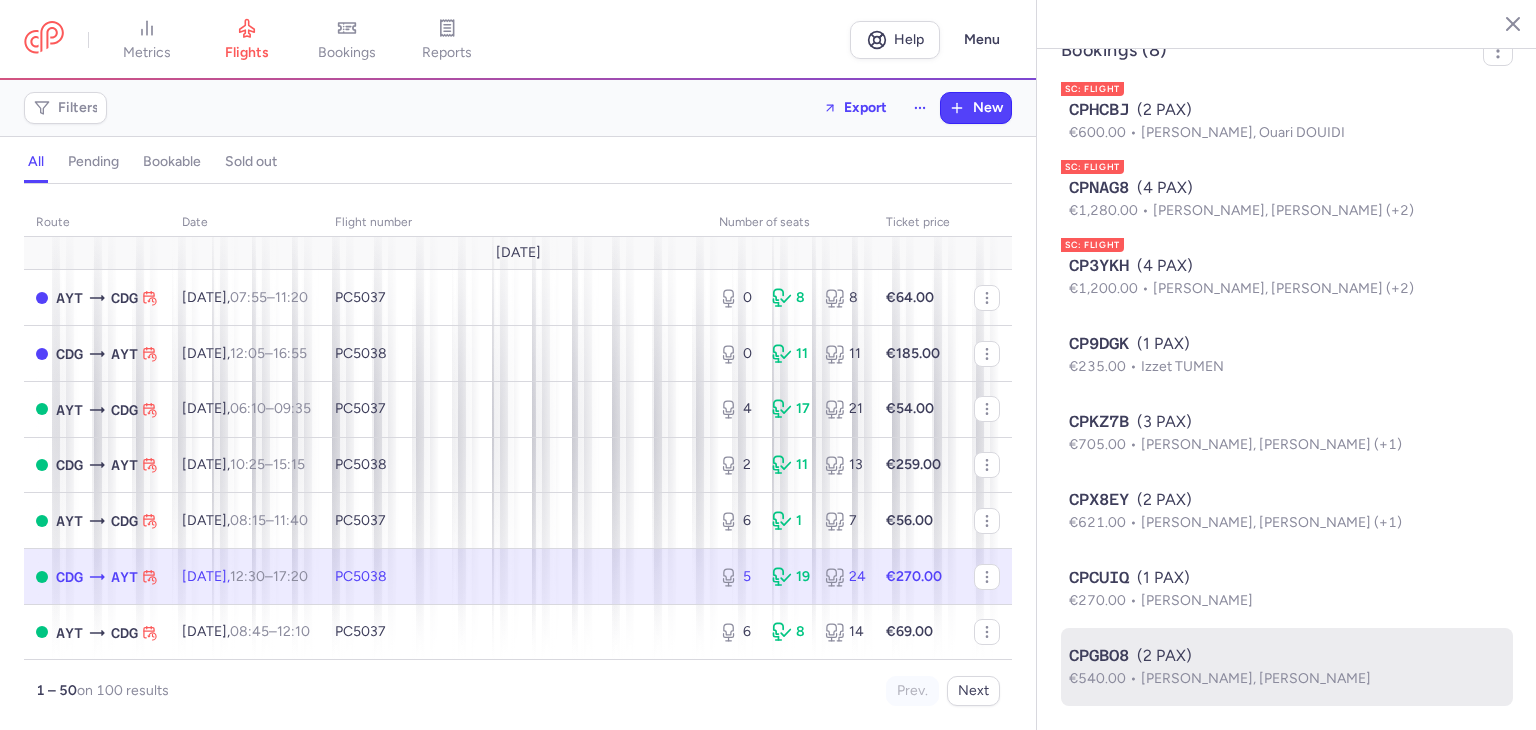 click on "[PERSON_NAME], [PERSON_NAME]" at bounding box center (1256, 678) 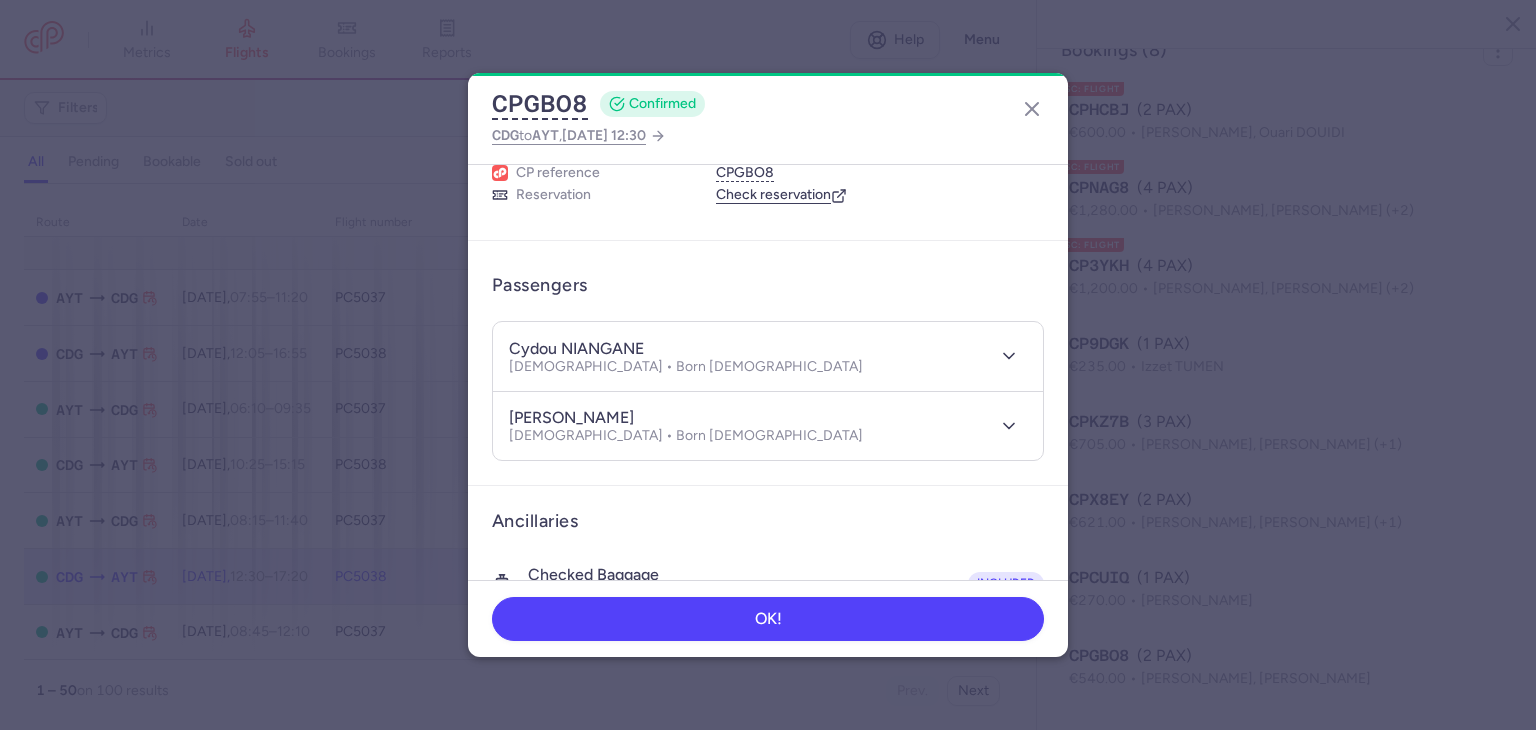 scroll, scrollTop: 0, scrollLeft: 0, axis: both 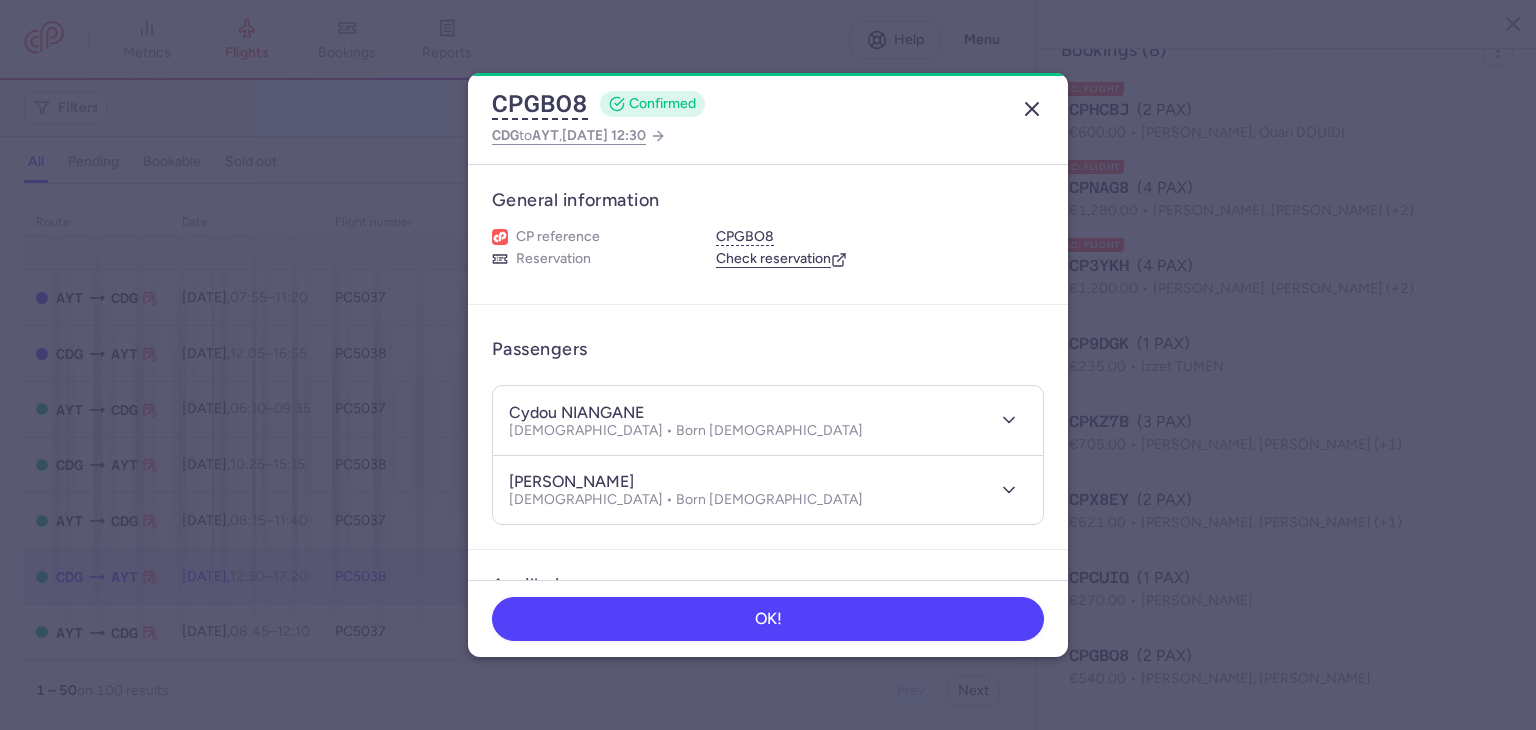 click 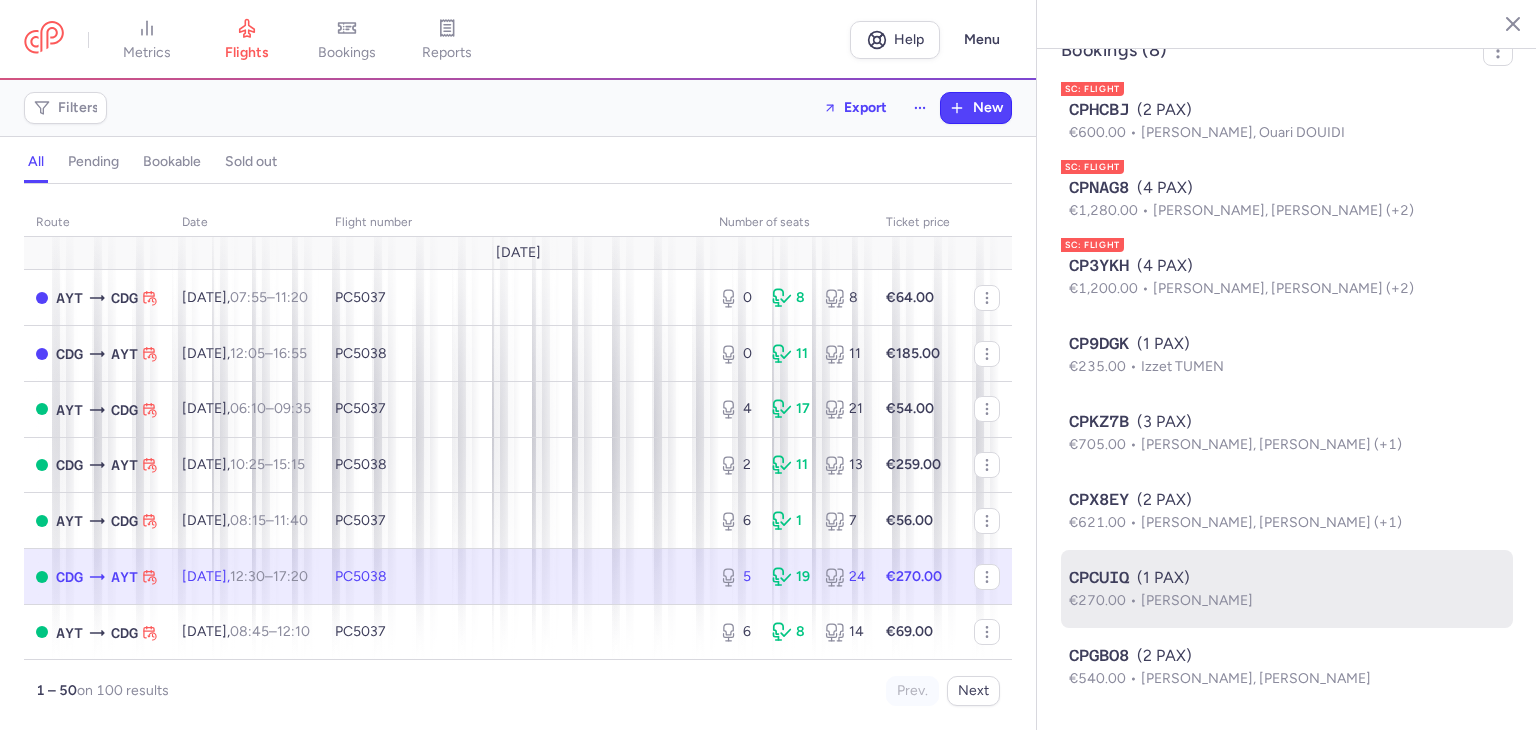 click on "CPCUIQ  (1 PAX)" at bounding box center [1287, 578] 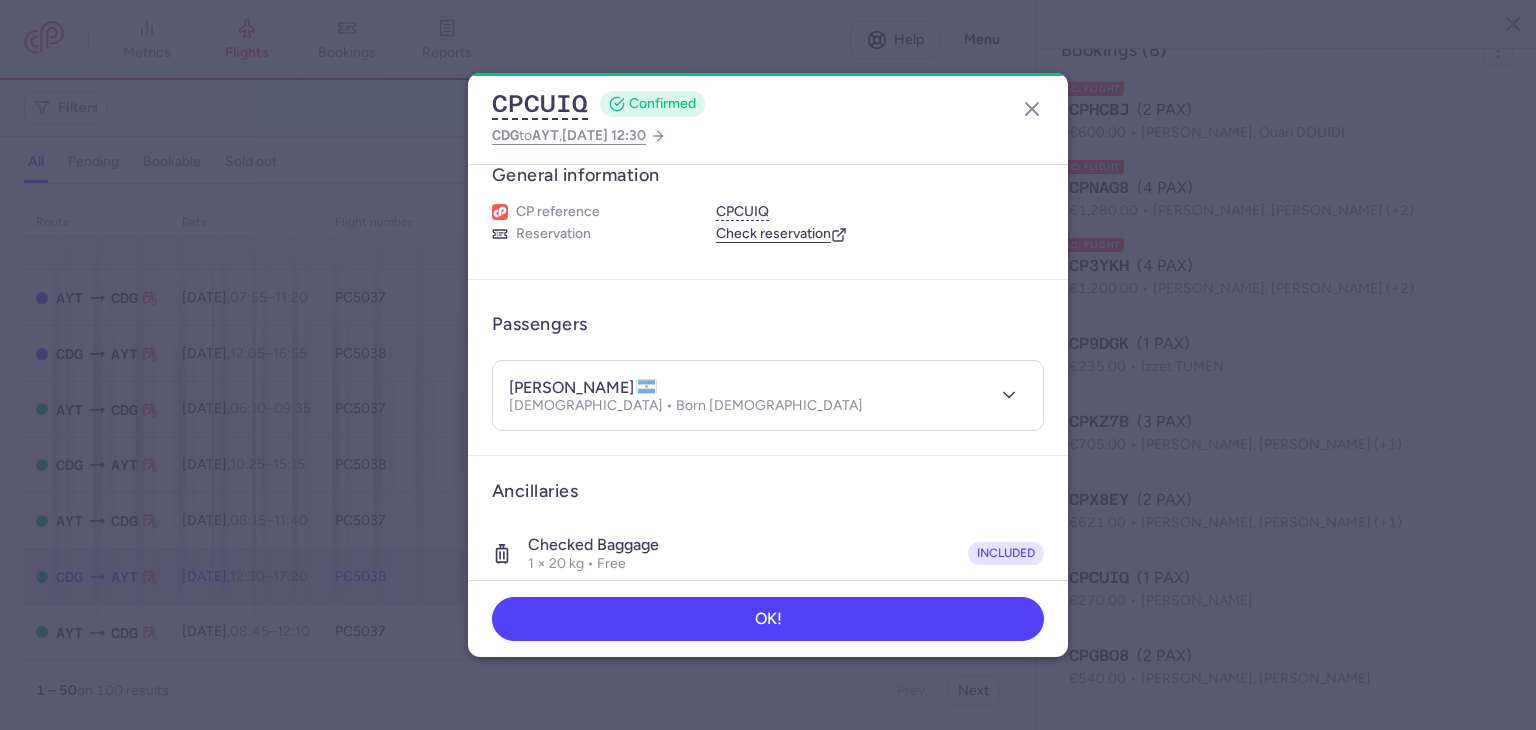 scroll, scrollTop: 0, scrollLeft: 0, axis: both 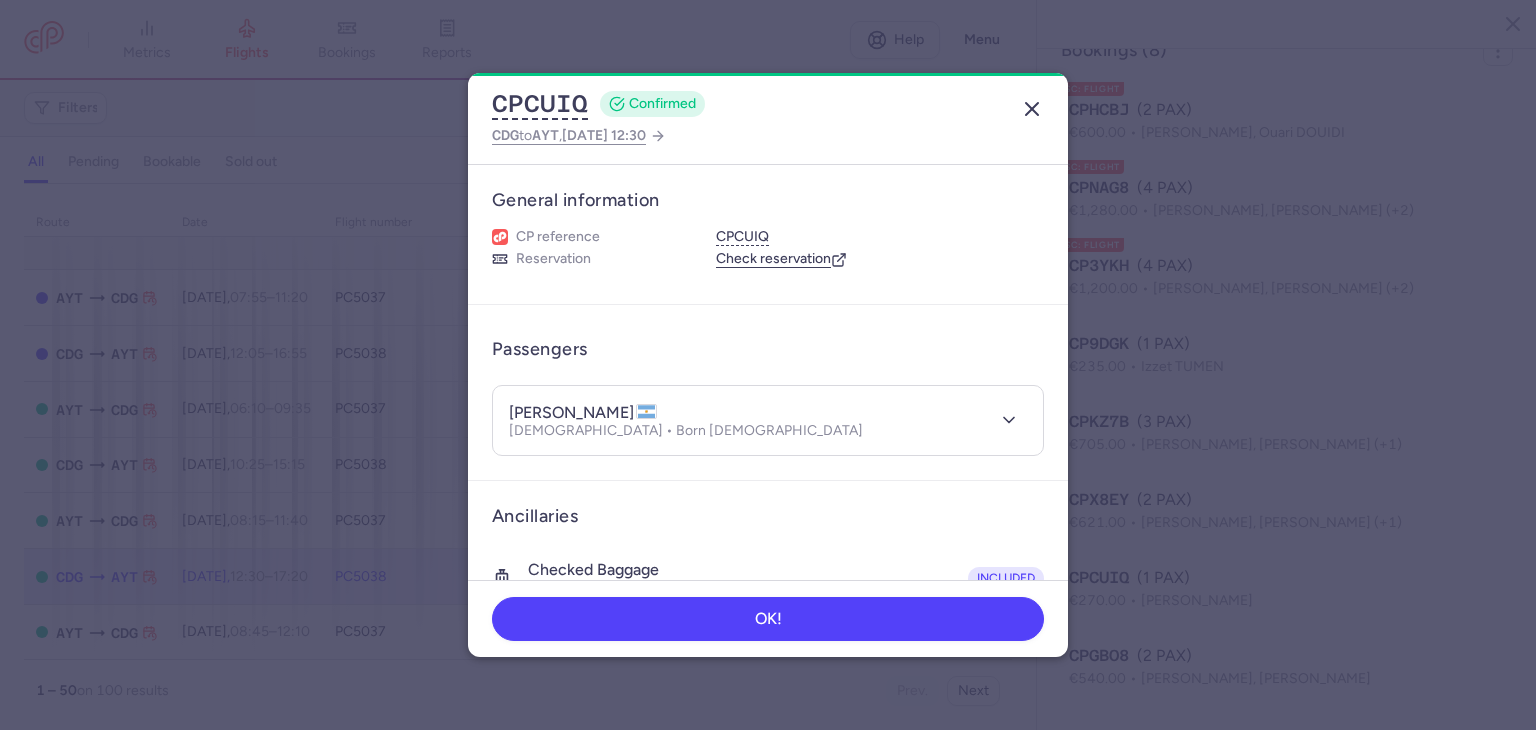 click 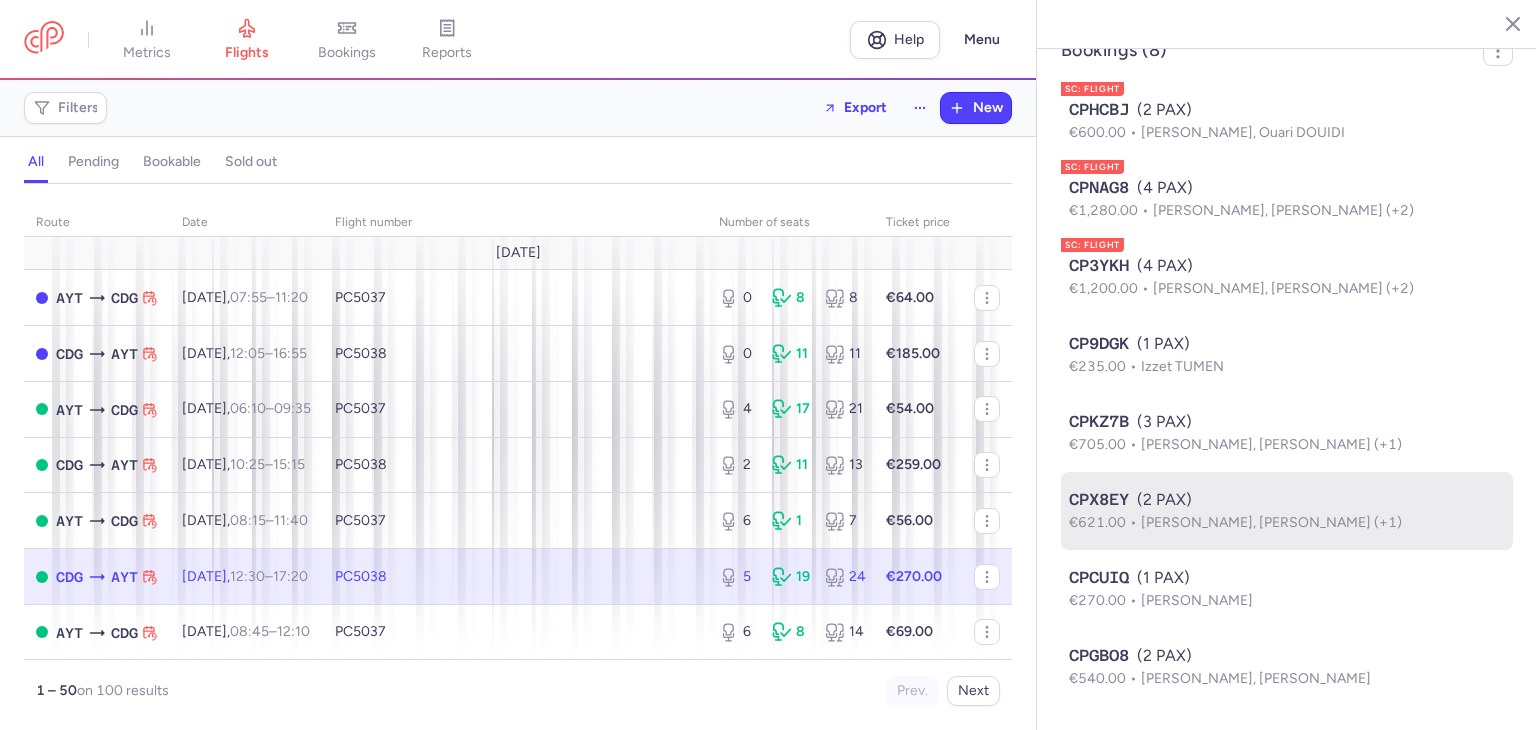 click on "CPX8EY  (2 PAX)  €621.00  [PERSON_NAME], [PERSON_NAME] (+1)" 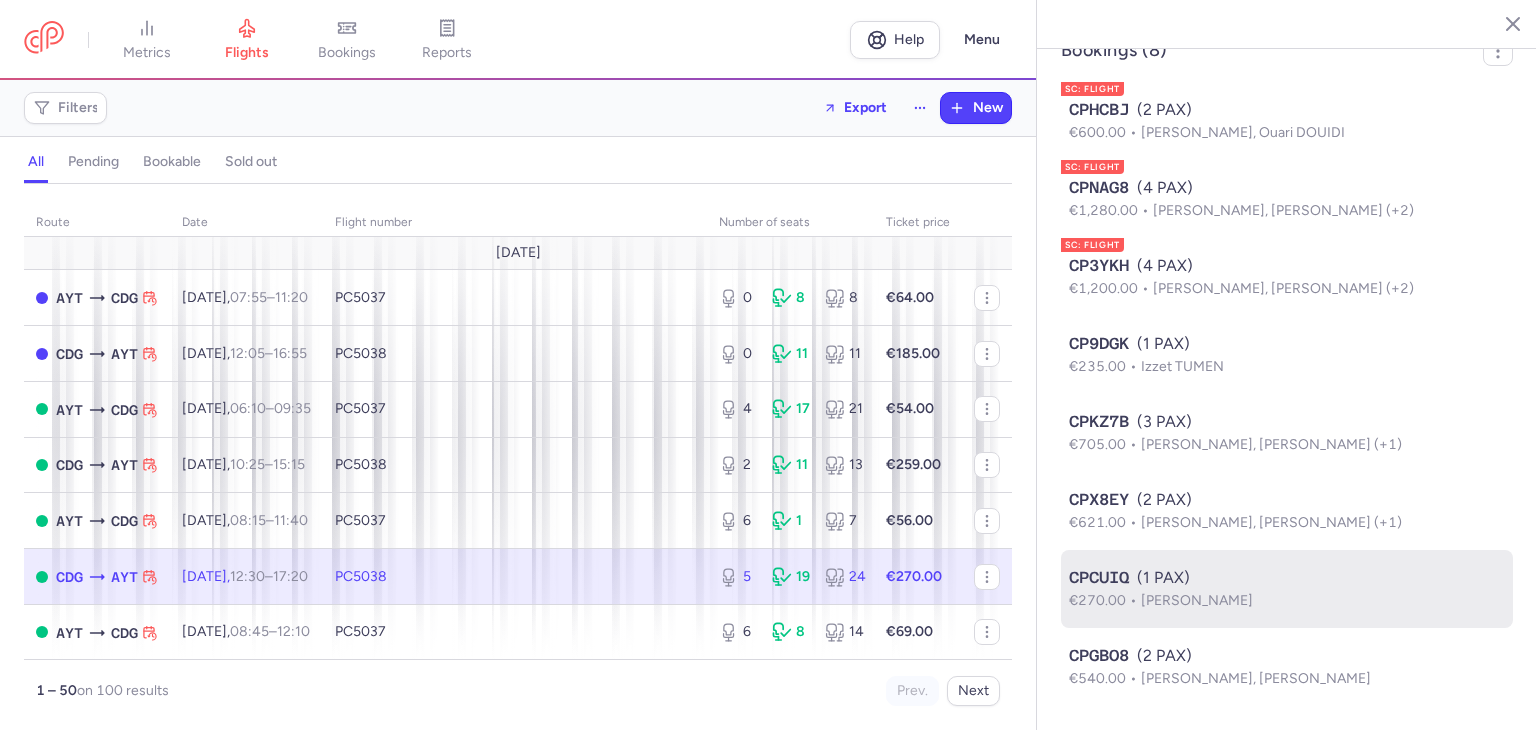 click on "[PERSON_NAME]" at bounding box center (1197, 600) 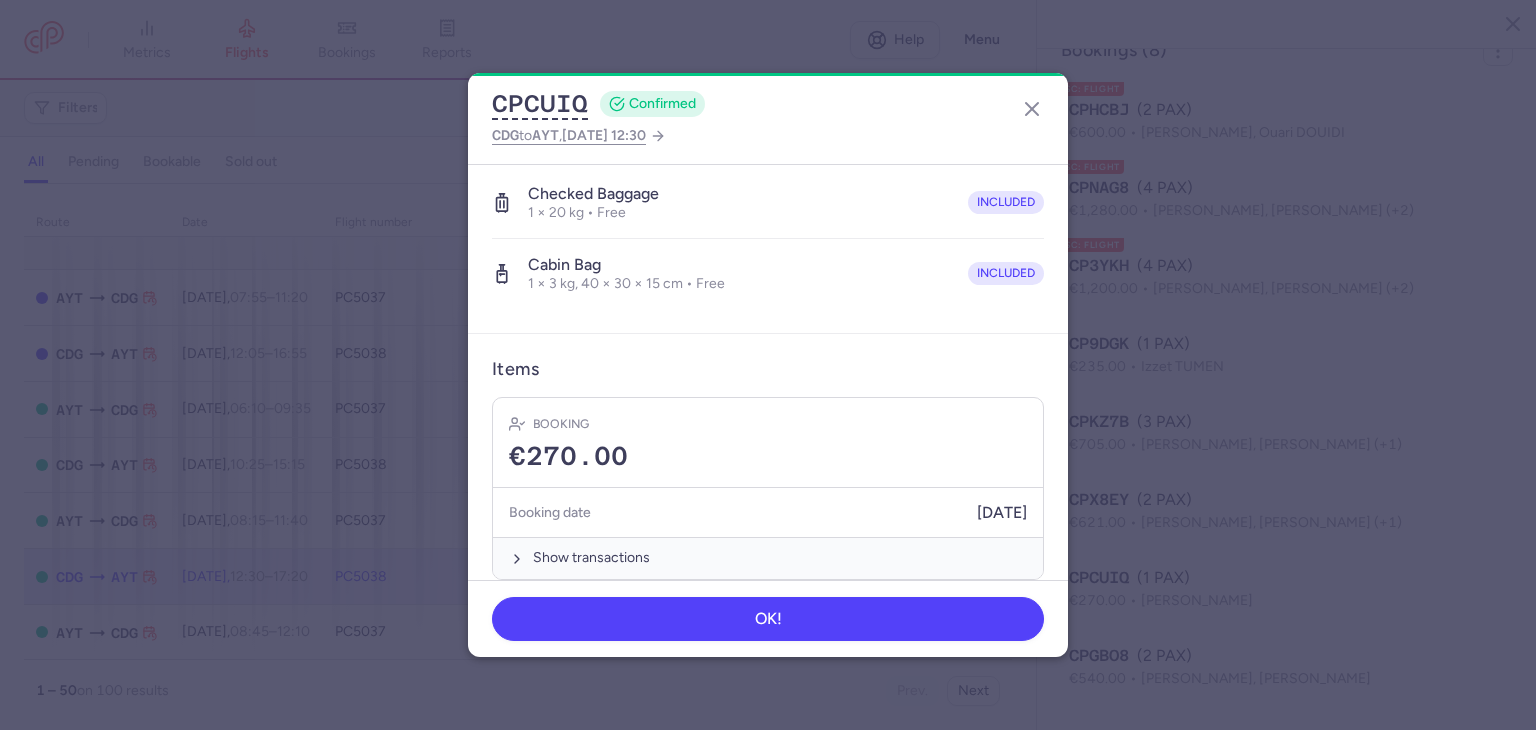 scroll, scrollTop: 396, scrollLeft: 0, axis: vertical 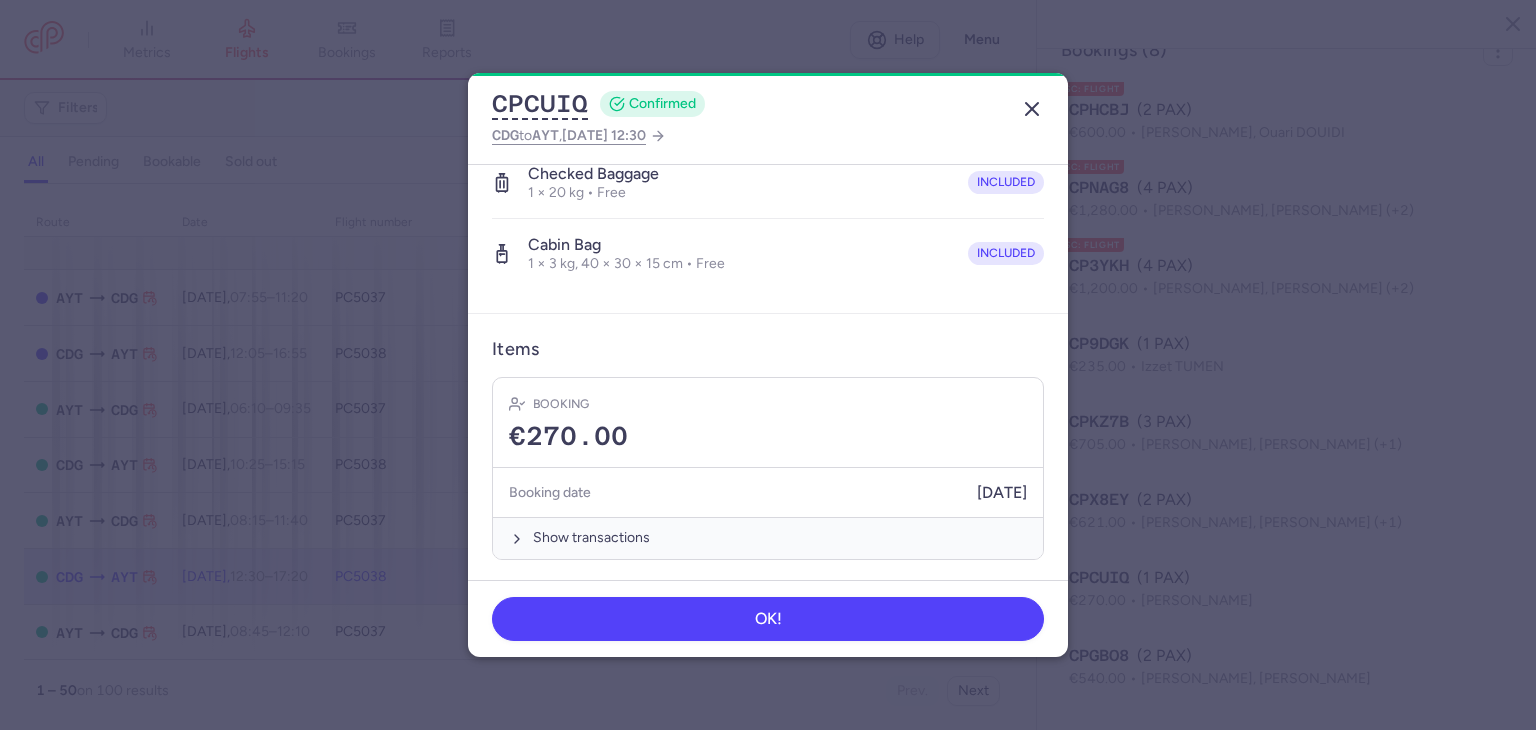 click 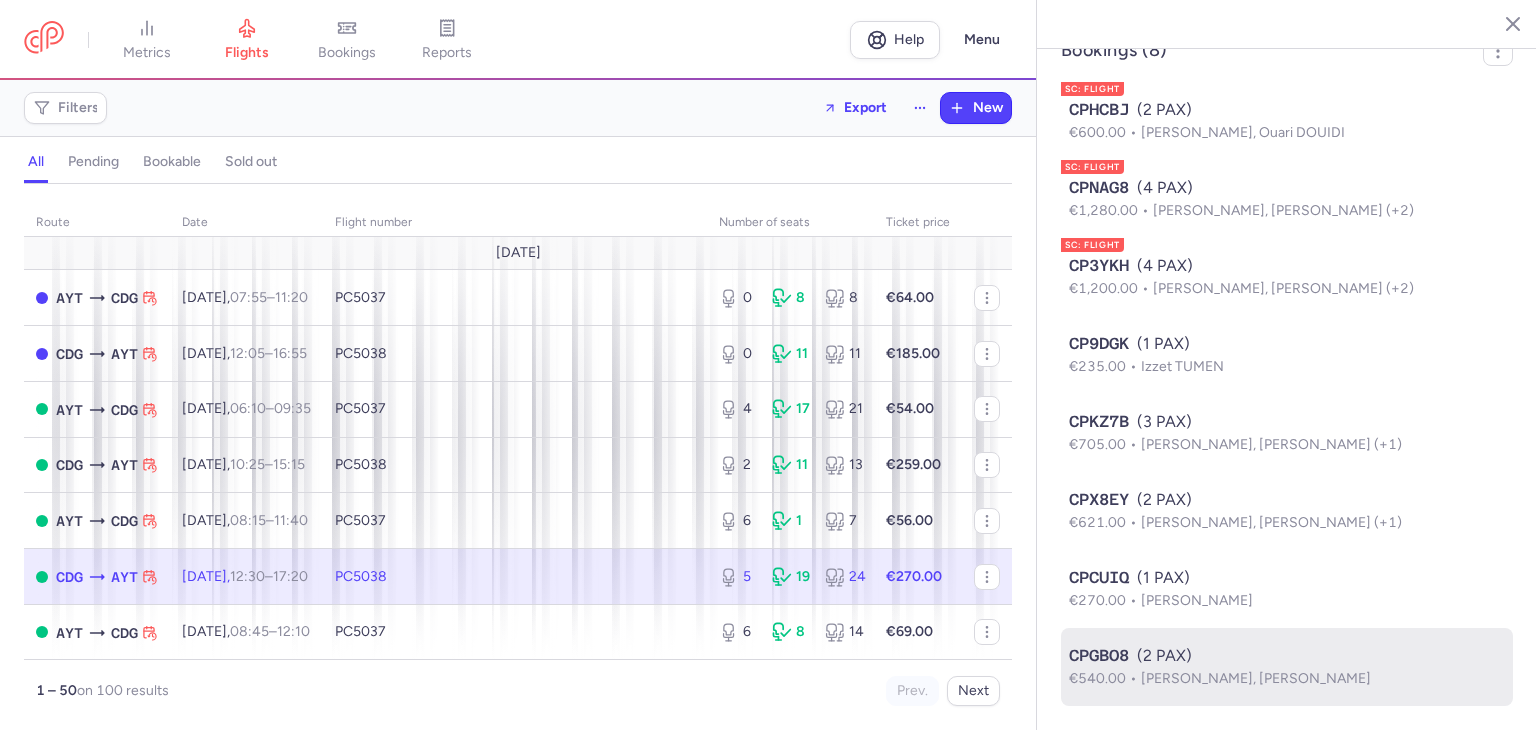 click on "€540.00  Cydou NIANGANE, [PERSON_NAME]" at bounding box center [1287, 679] 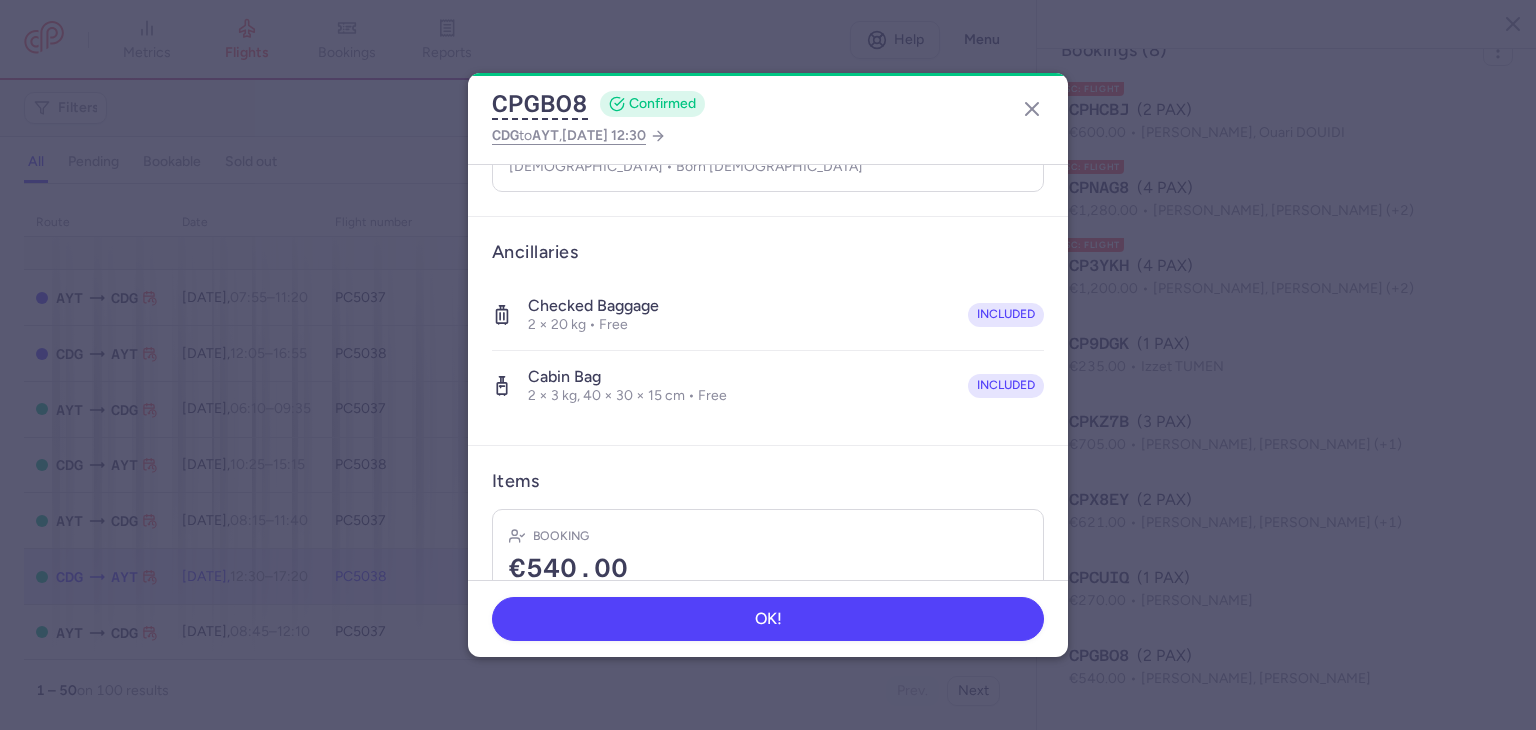 scroll, scrollTop: 464, scrollLeft: 0, axis: vertical 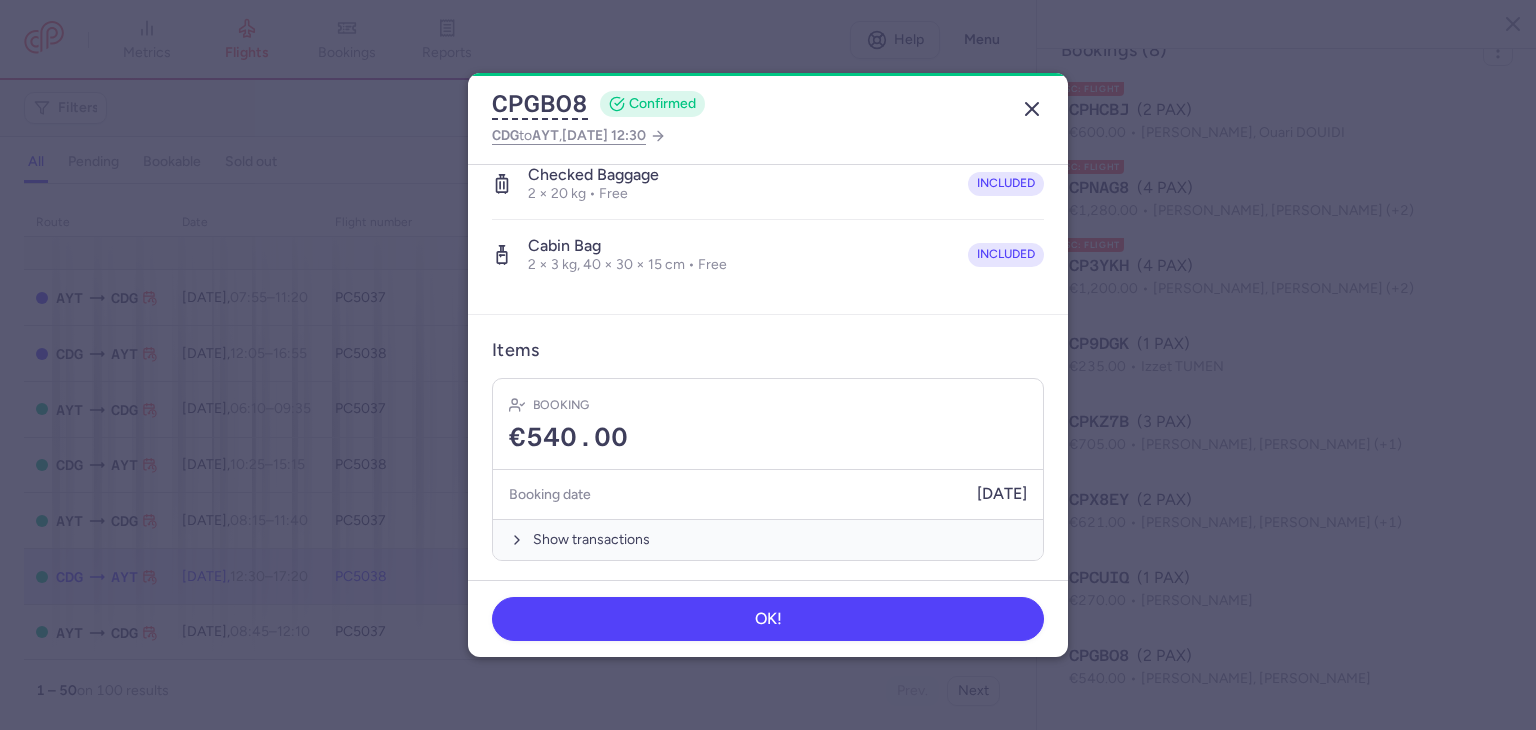 click 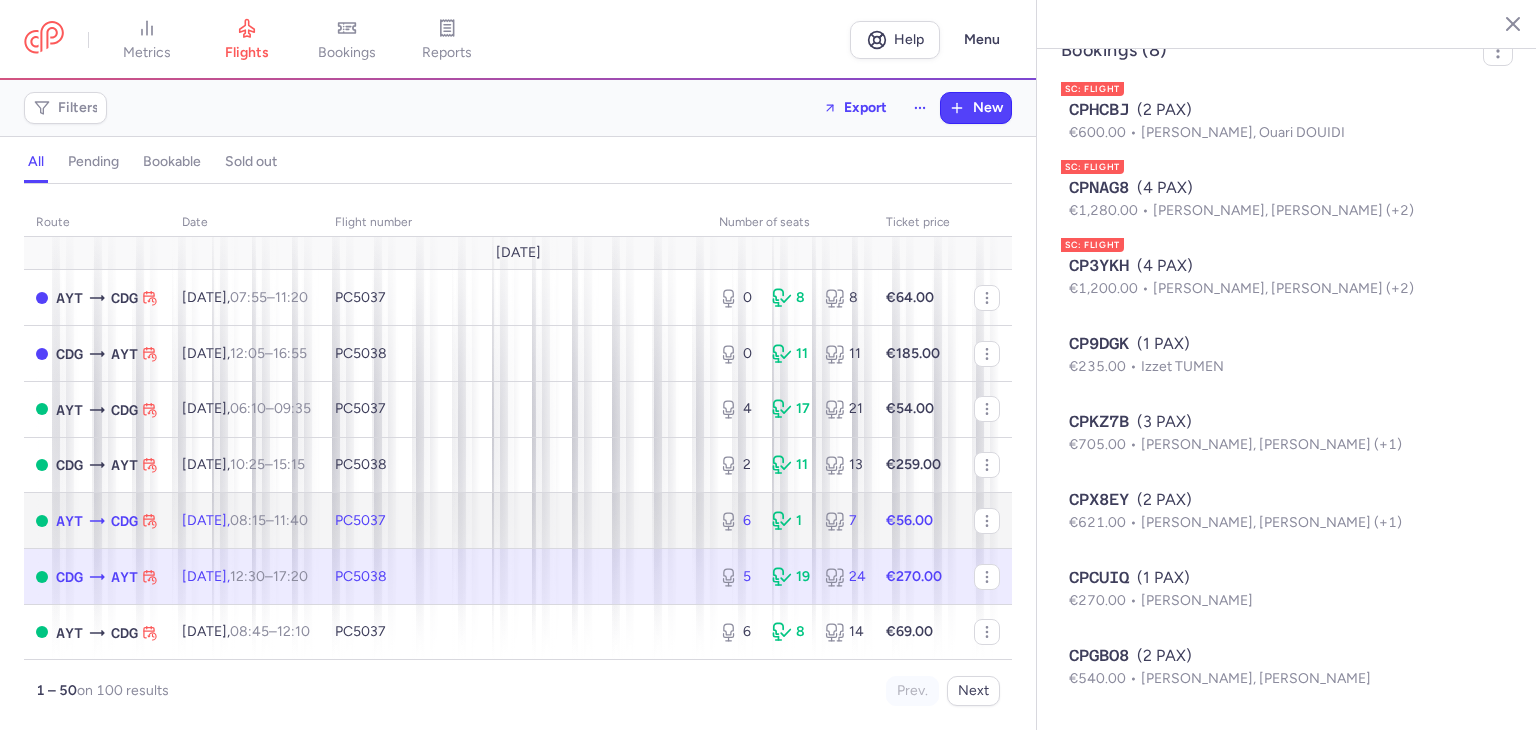 click on "08:15" at bounding box center (248, 520) 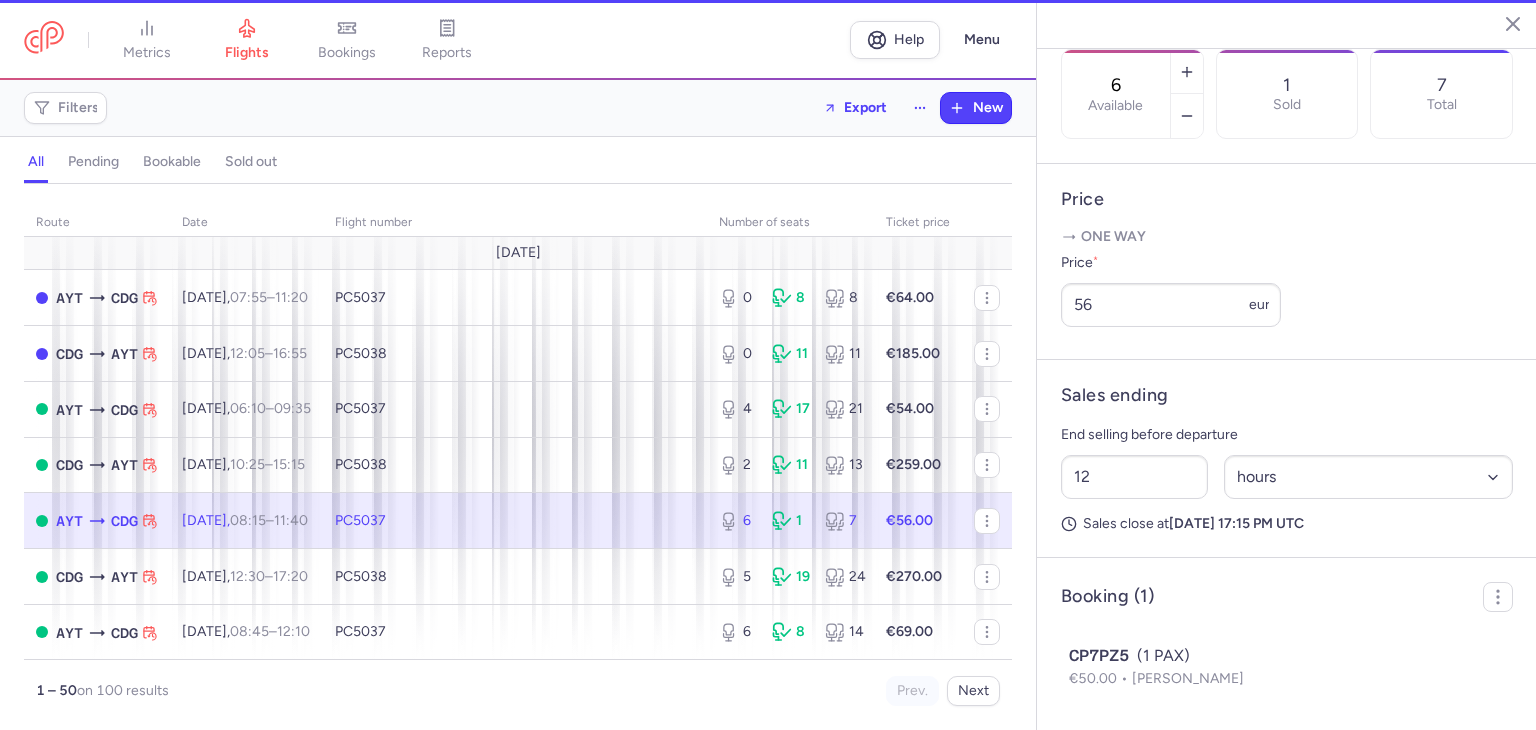 scroll, scrollTop: 700, scrollLeft: 0, axis: vertical 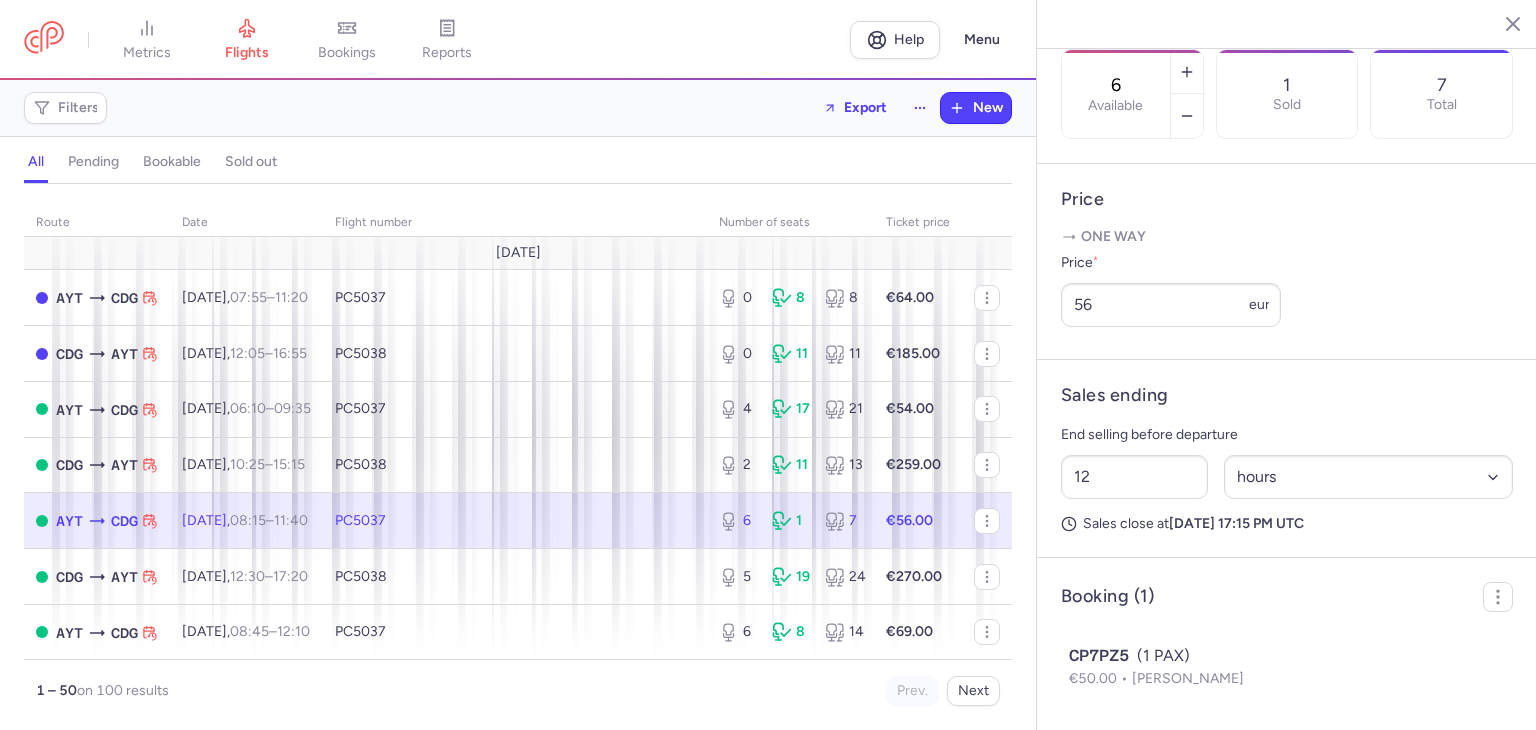 click on "Price  One way  Price  * 56 eur" at bounding box center [1287, 262] 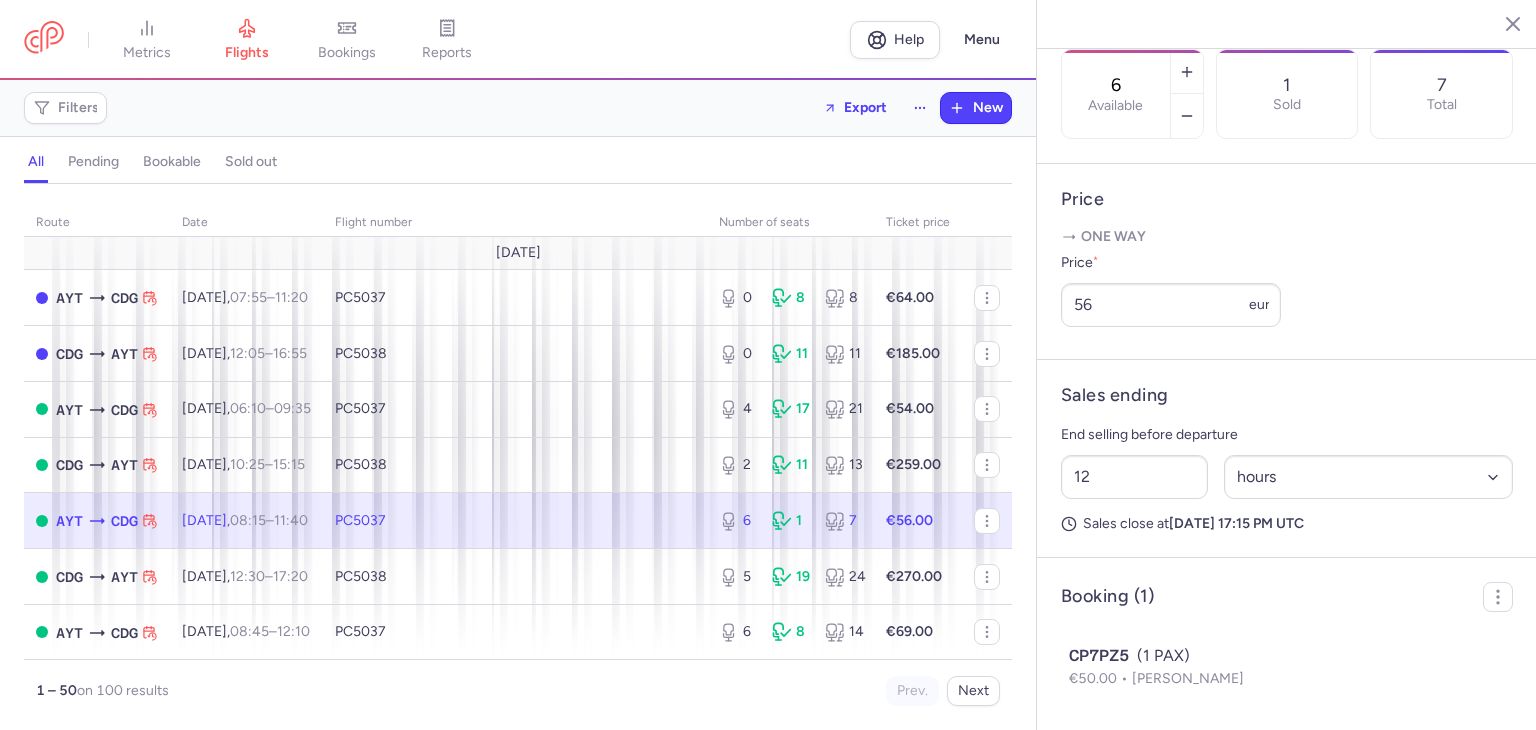 scroll, scrollTop: 500, scrollLeft: 0, axis: vertical 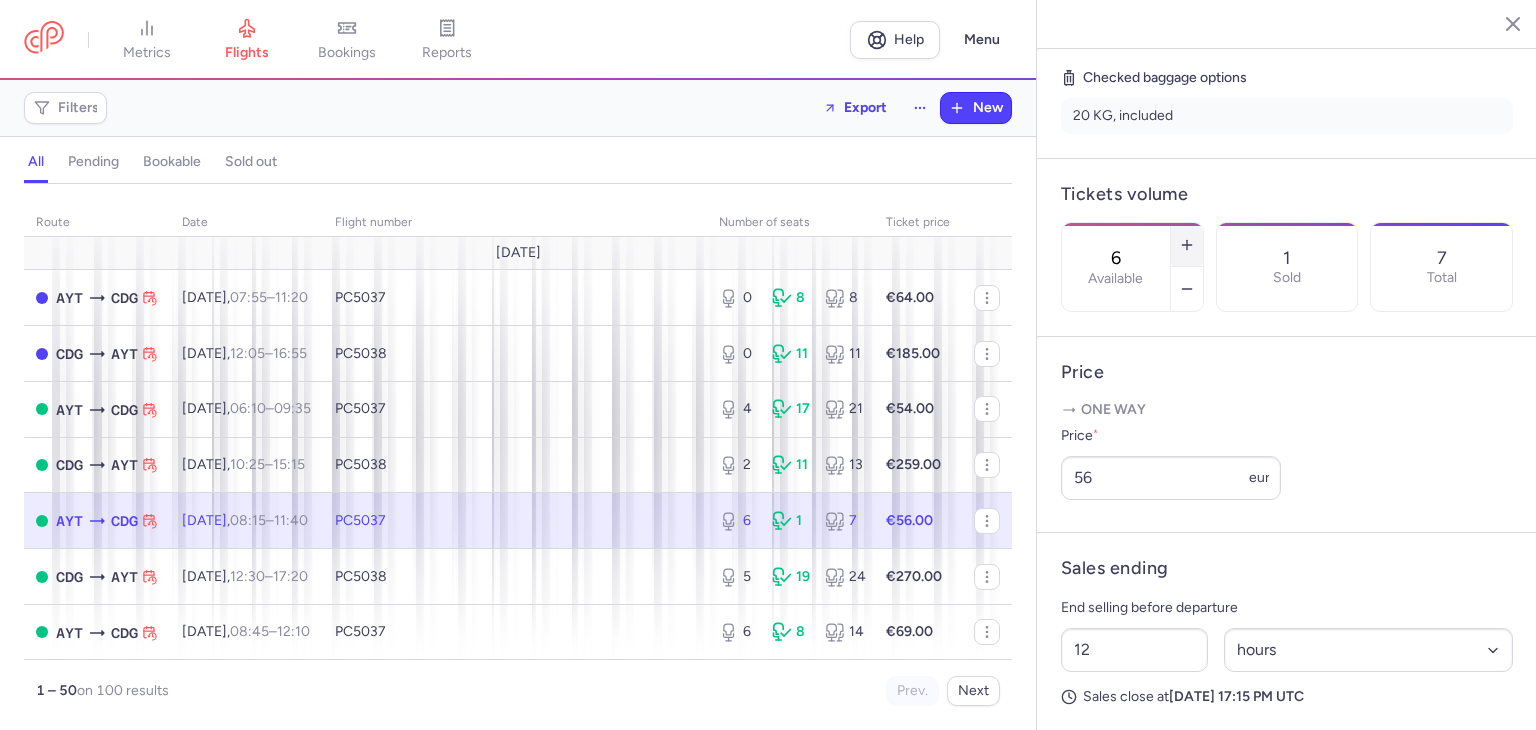 click at bounding box center (1187, 245) 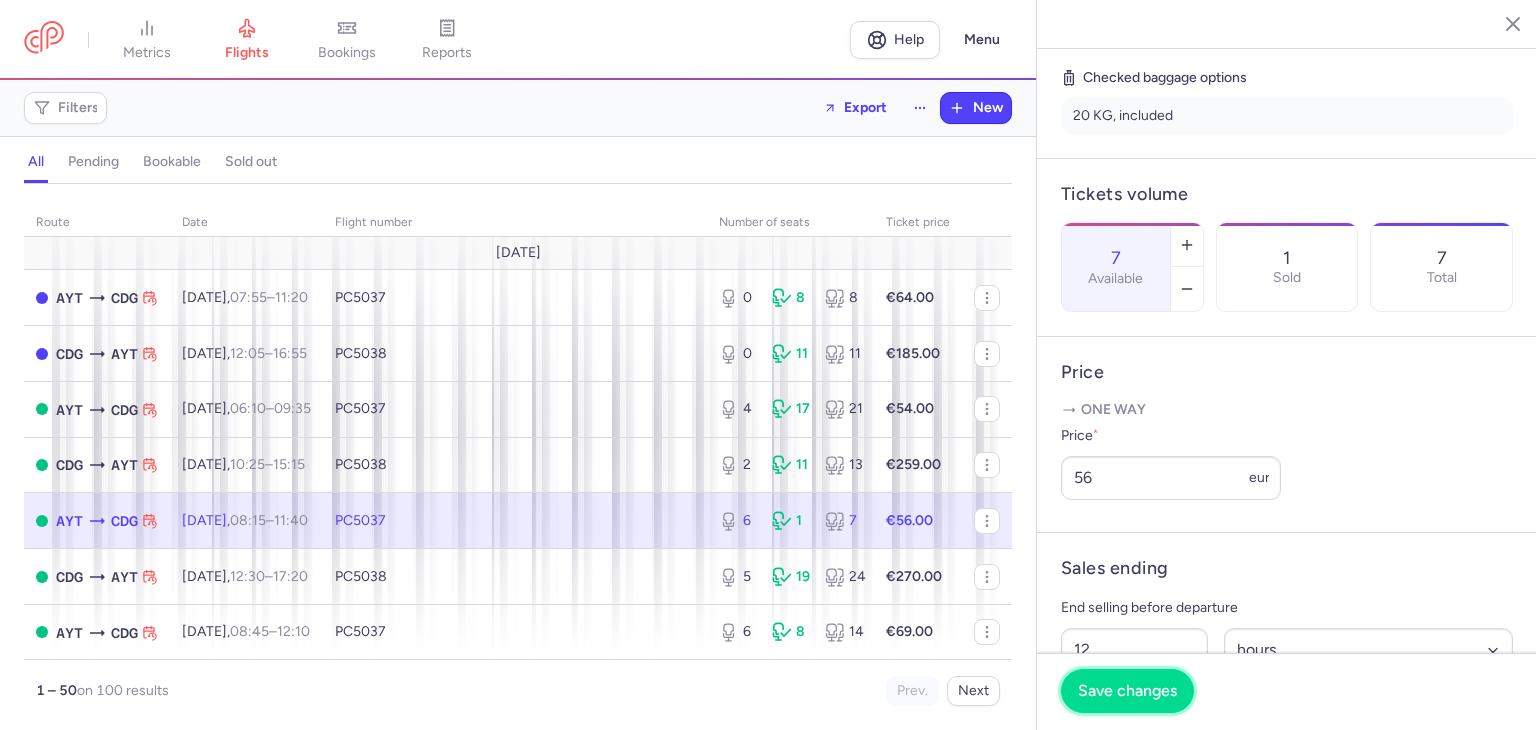 click on "Save changes" at bounding box center (1127, 691) 